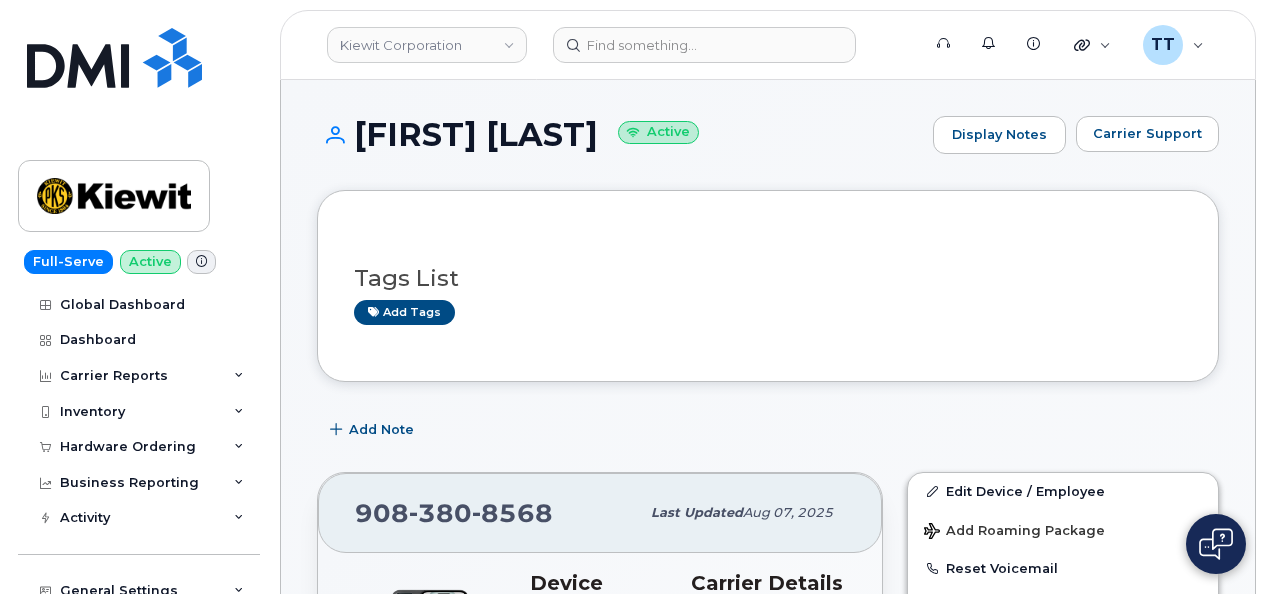 scroll, scrollTop: 500, scrollLeft: 0, axis: vertical 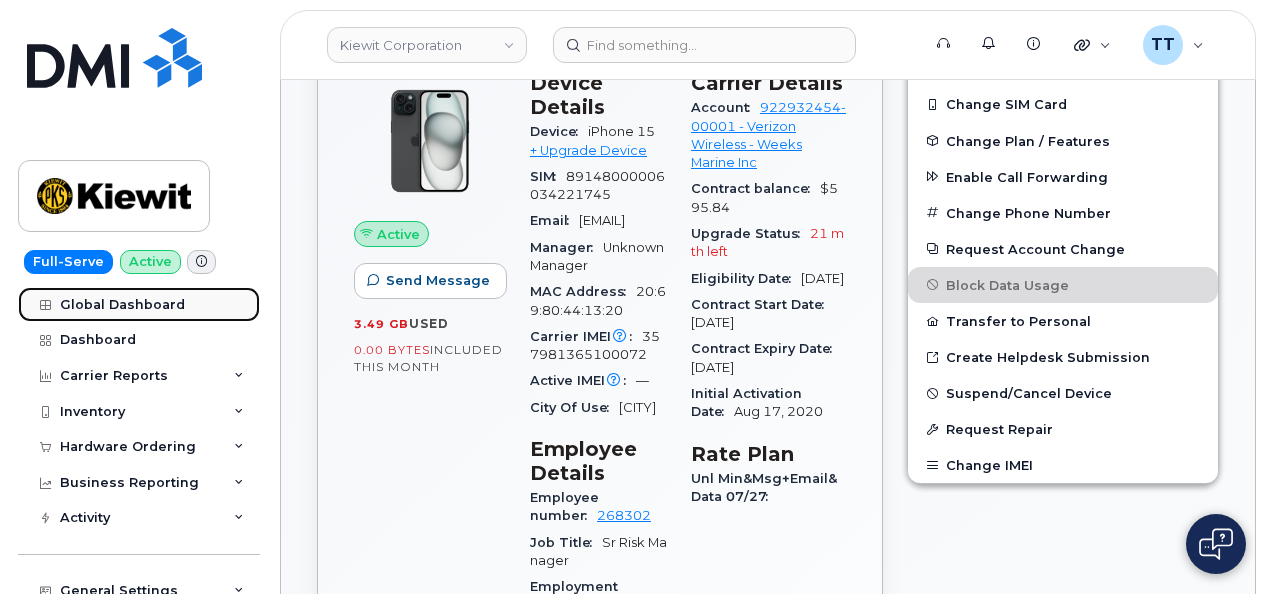 click on "Global Dashboard" at bounding box center [122, 305] 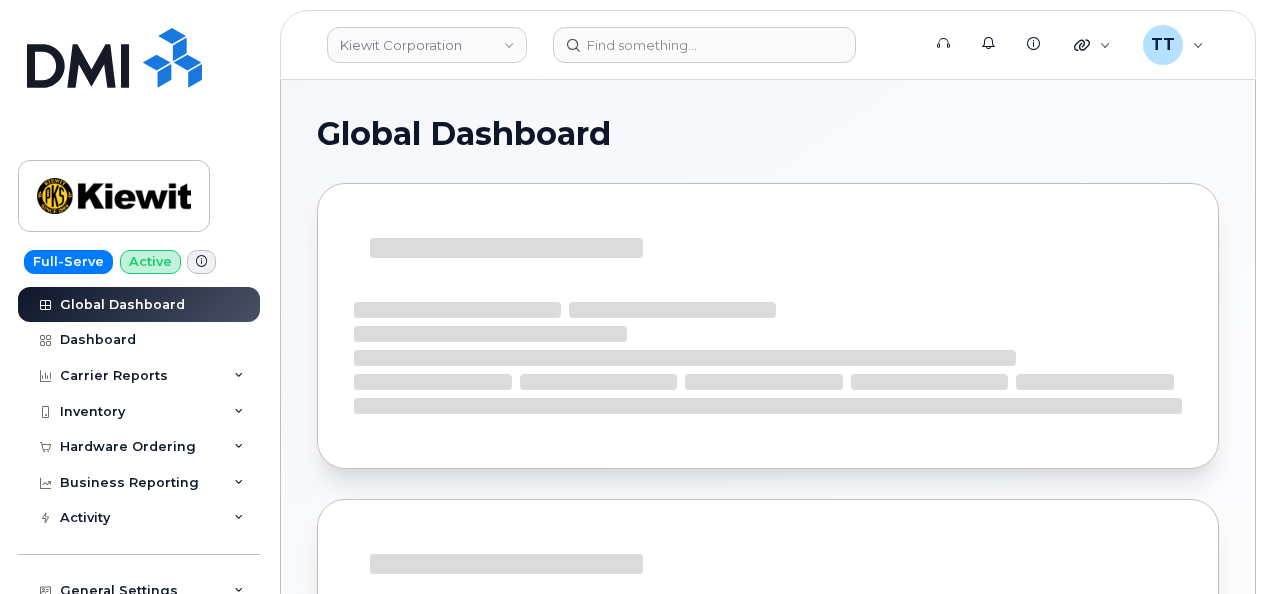 scroll, scrollTop: 0, scrollLeft: 0, axis: both 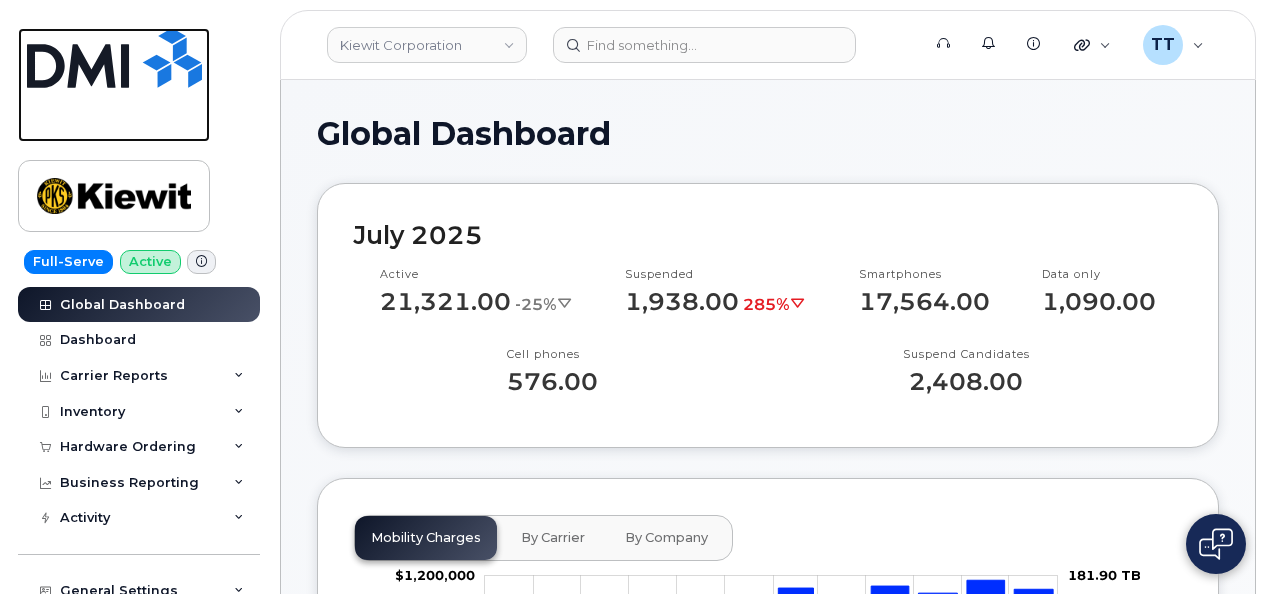 click at bounding box center (114, 85) 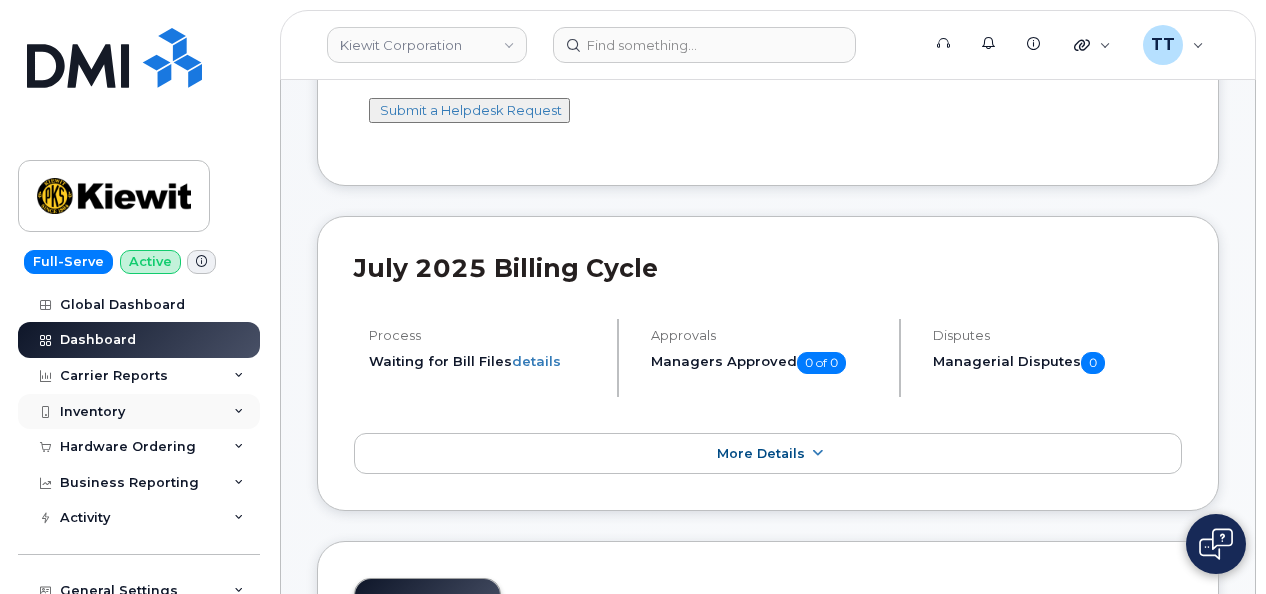 scroll, scrollTop: 100, scrollLeft: 0, axis: vertical 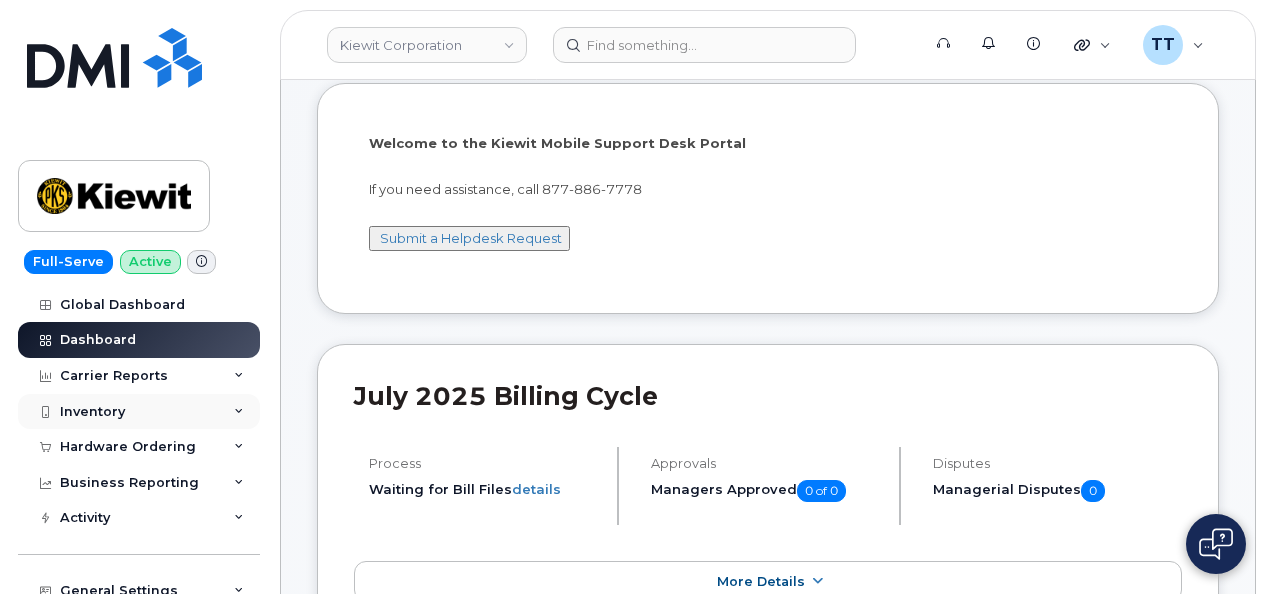 click on "Inventory" at bounding box center [92, 412] 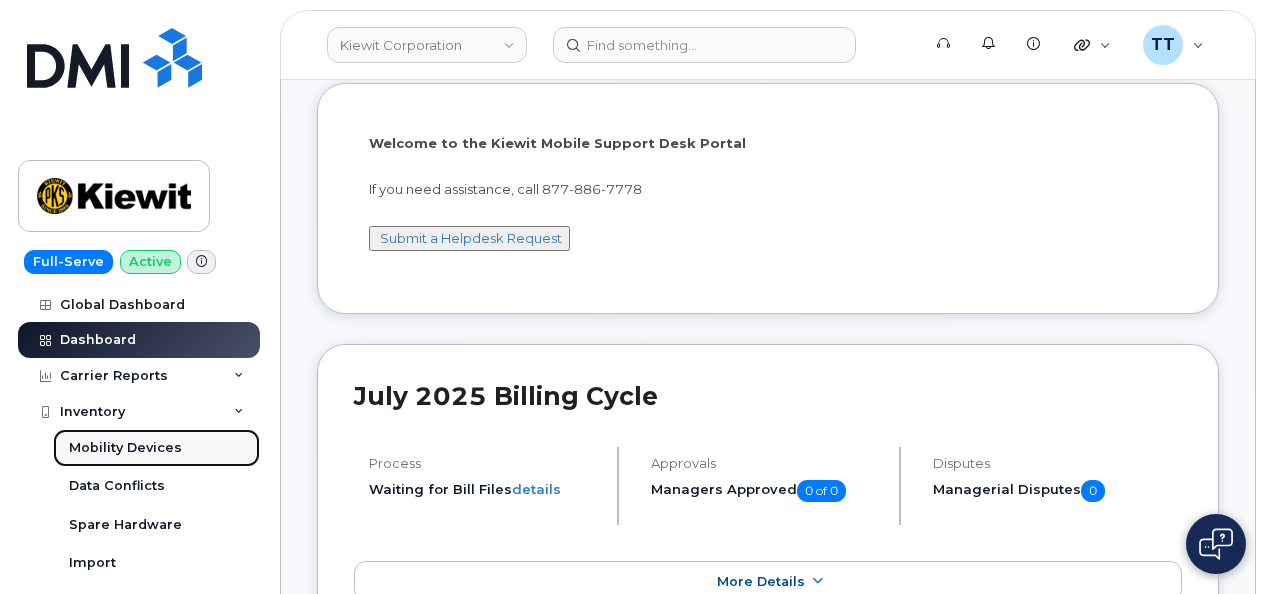 click on "Mobility Devices" at bounding box center [125, 448] 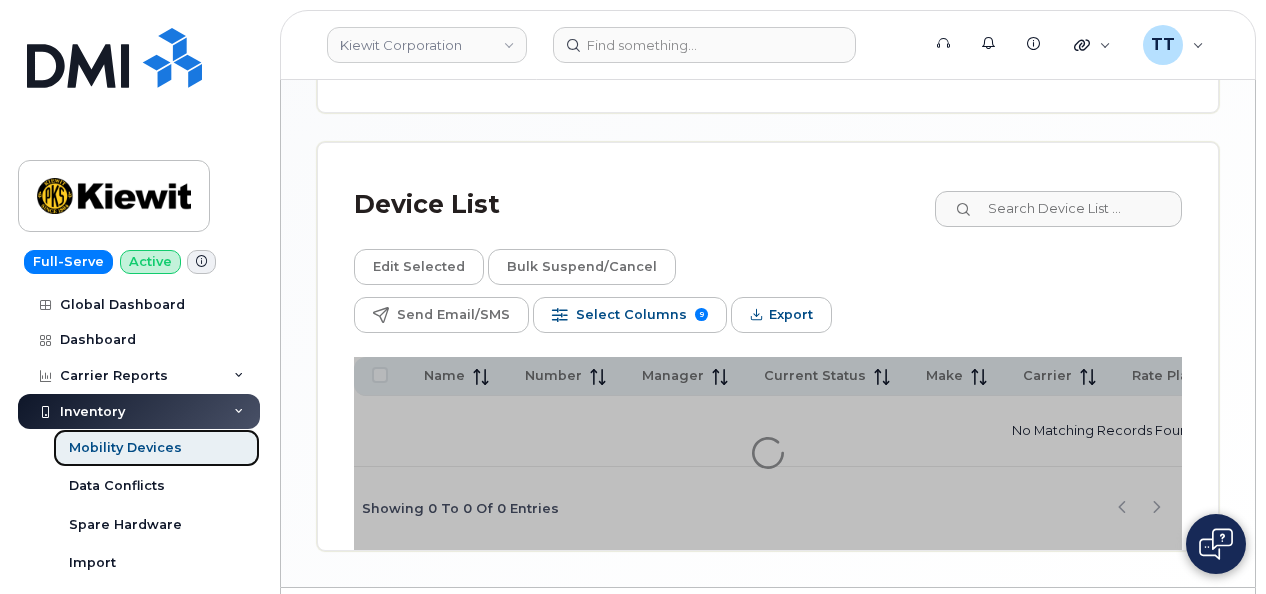scroll, scrollTop: 1034, scrollLeft: 0, axis: vertical 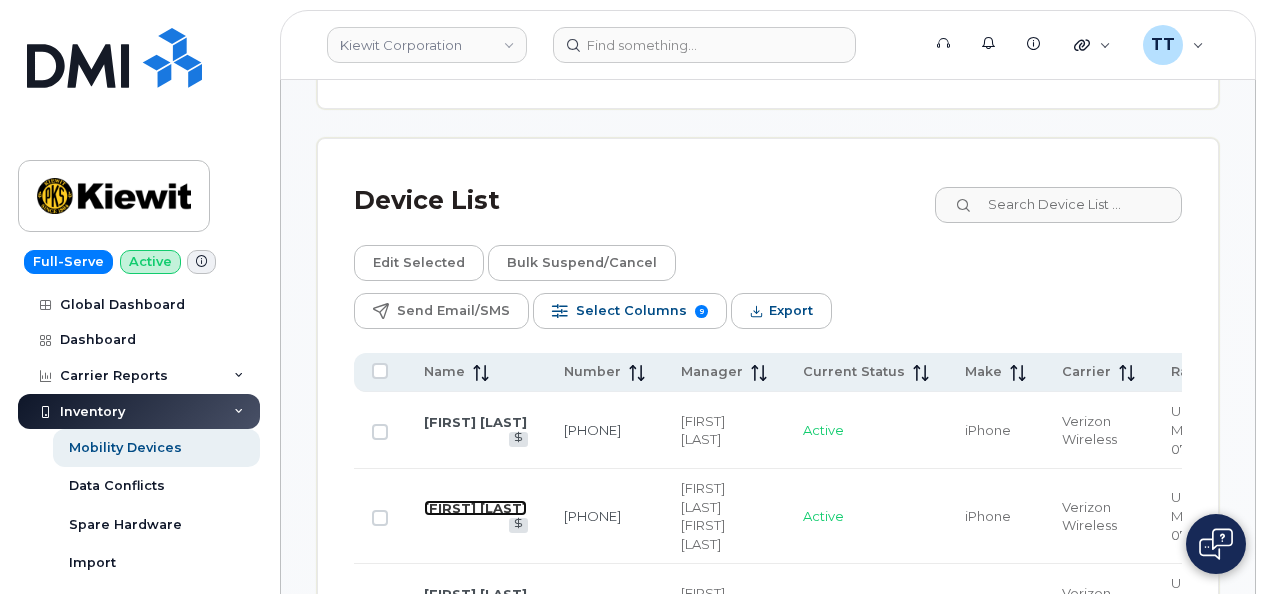 click on "Darrell Schneider" 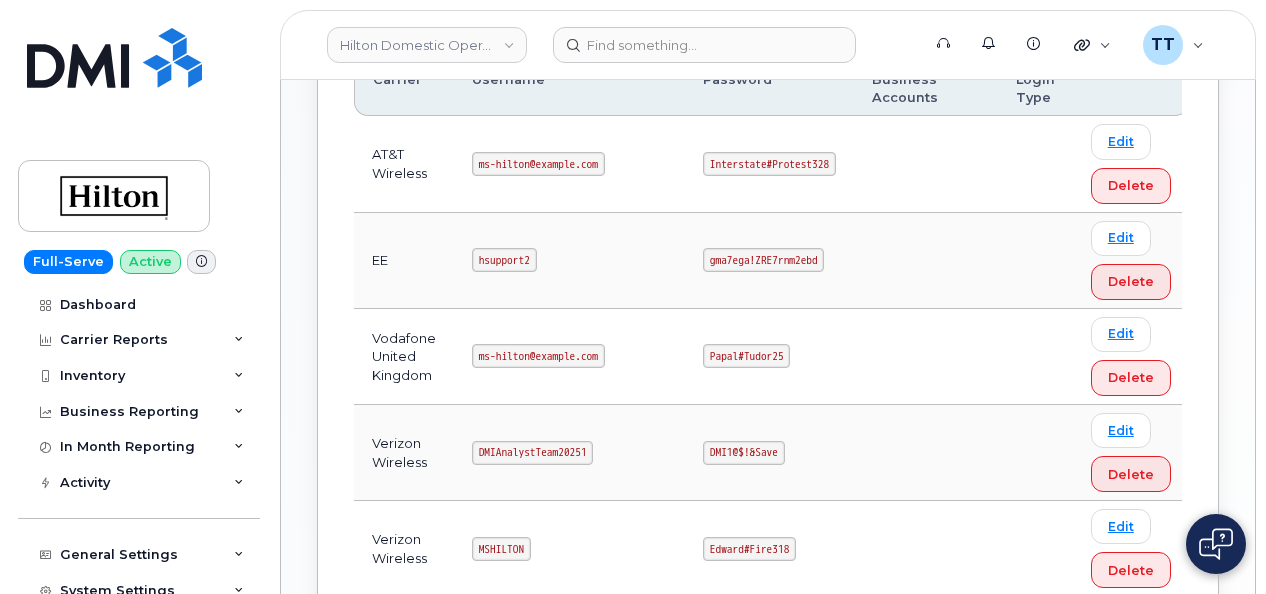 scroll, scrollTop: 590, scrollLeft: 0, axis: vertical 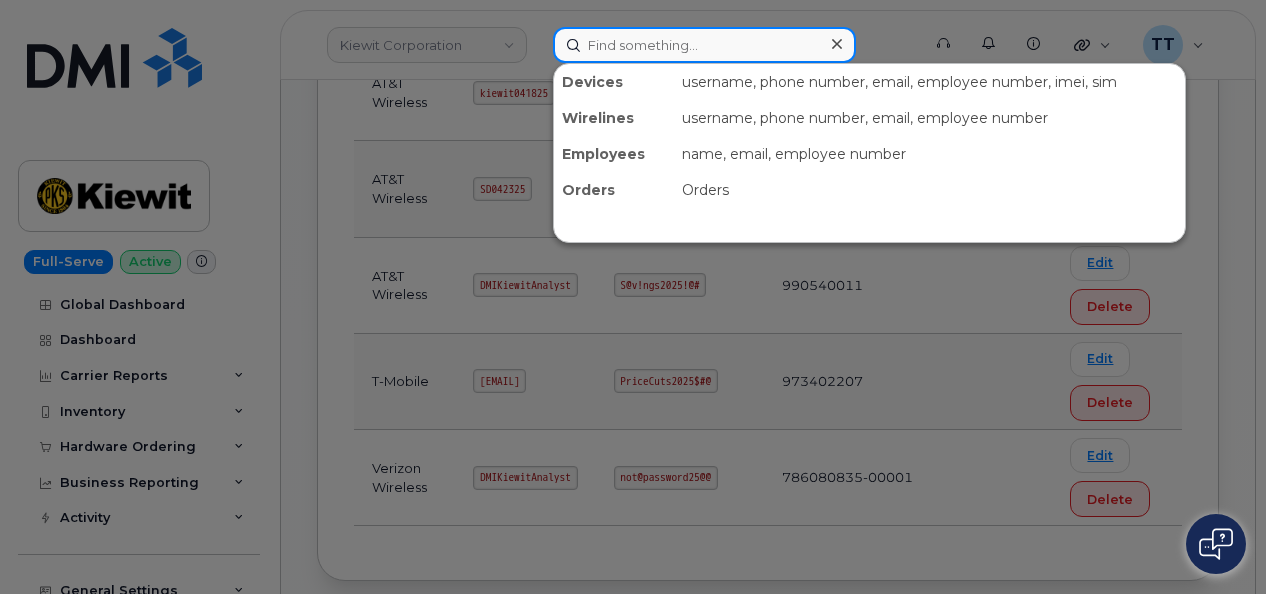click at bounding box center (704, 45) 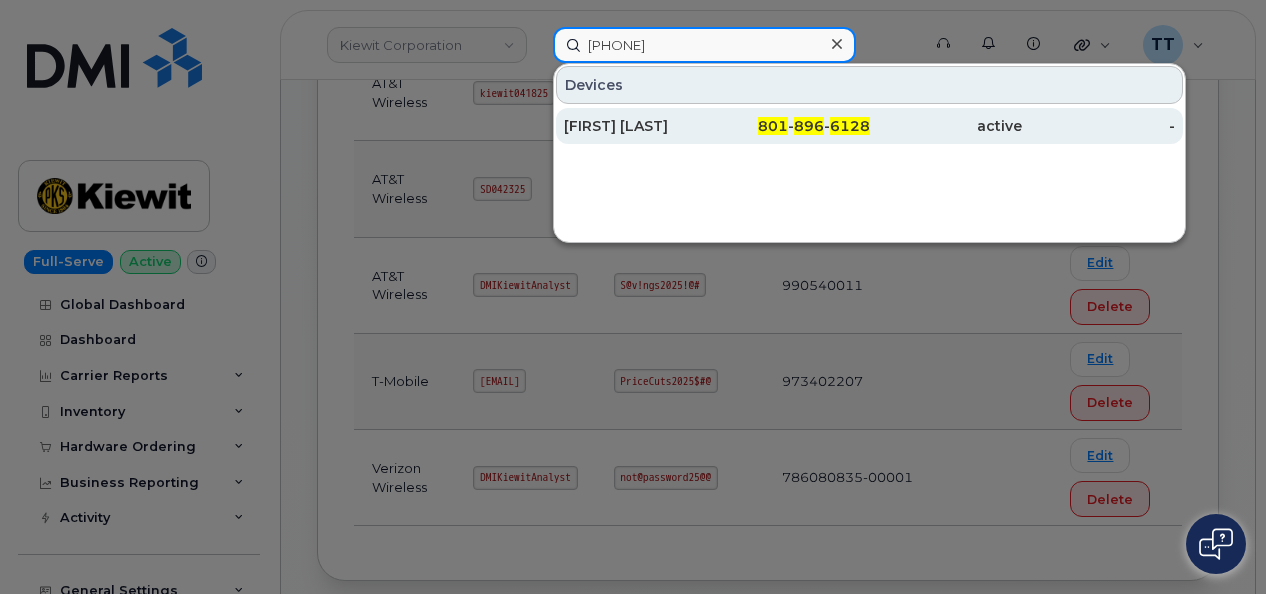 type on "8018966128" 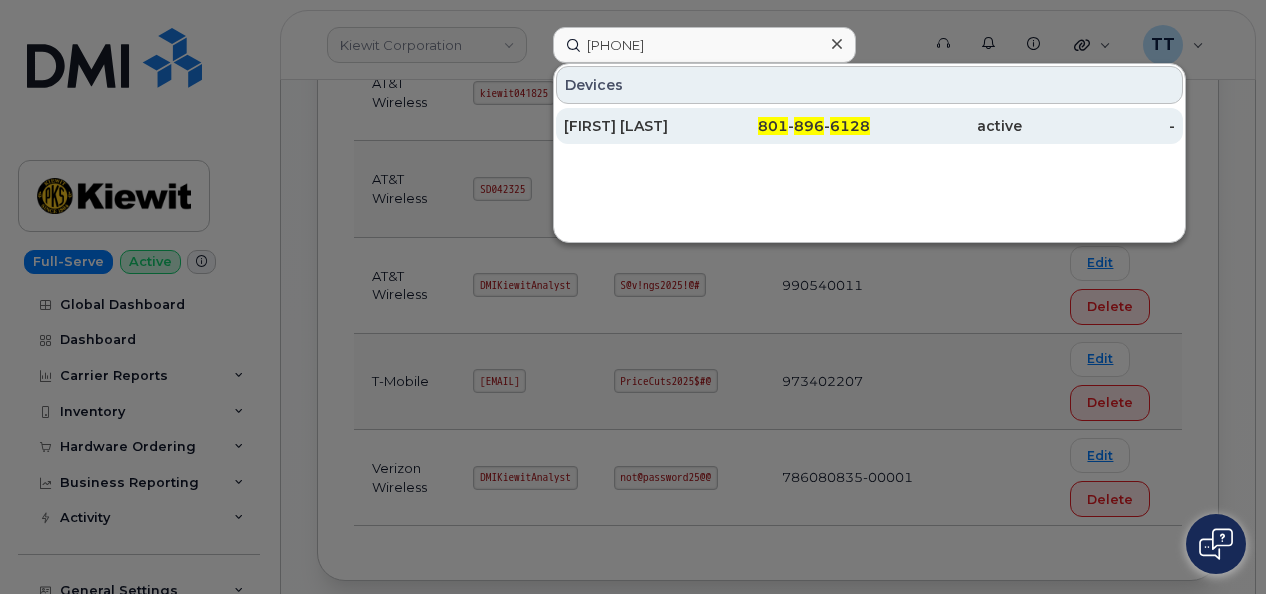 click on "[FIRST] [LAST]" at bounding box center [640, 126] 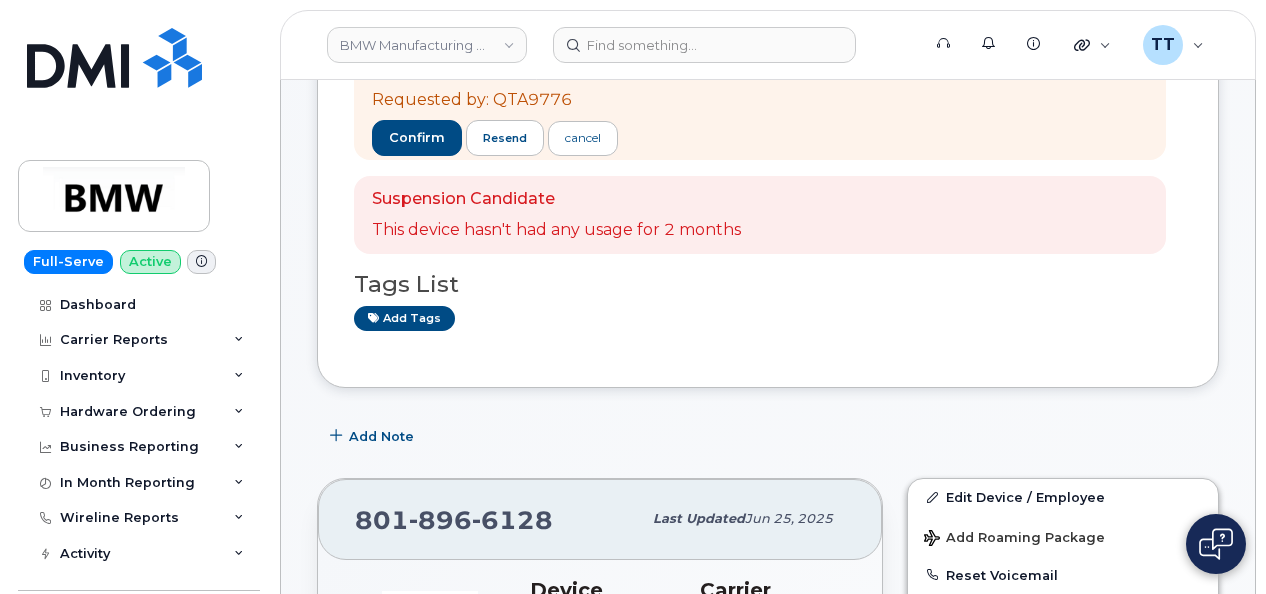 scroll, scrollTop: 0, scrollLeft: 0, axis: both 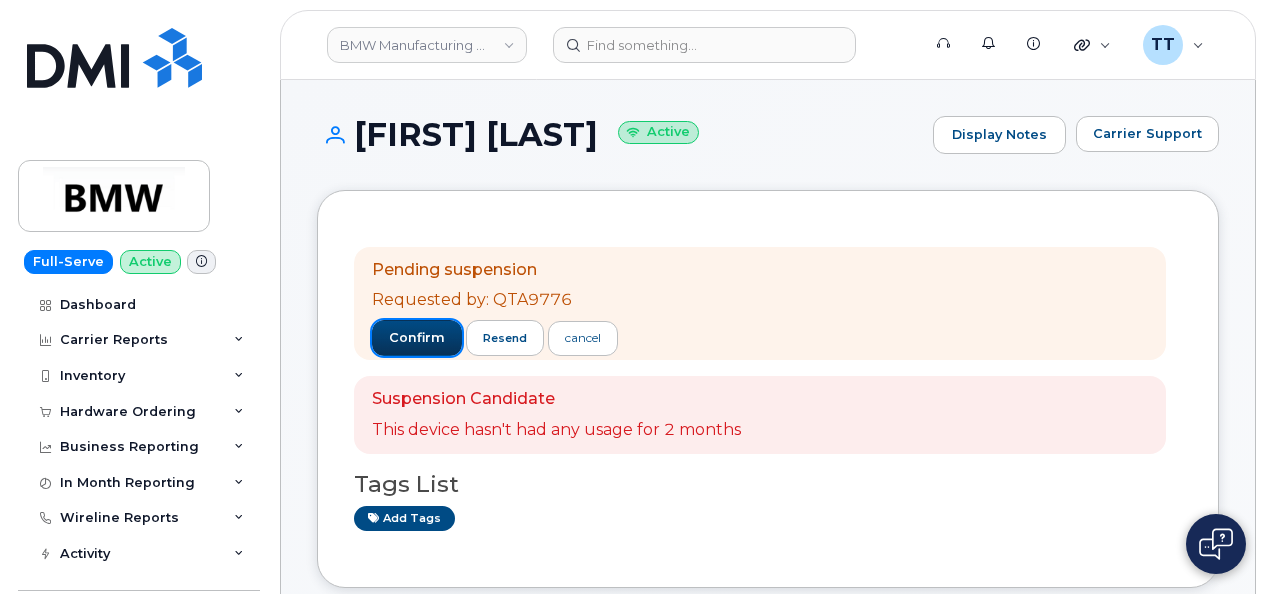 click on "confirm" at bounding box center (417, 338) 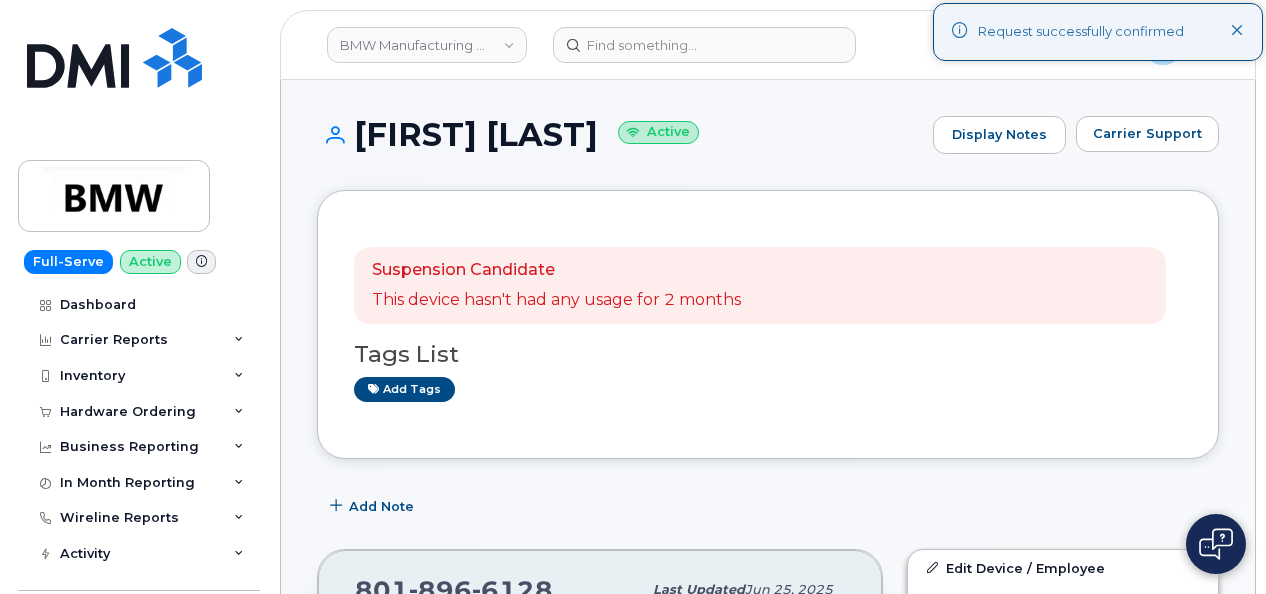 click on "Tags List" at bounding box center [768, 354] 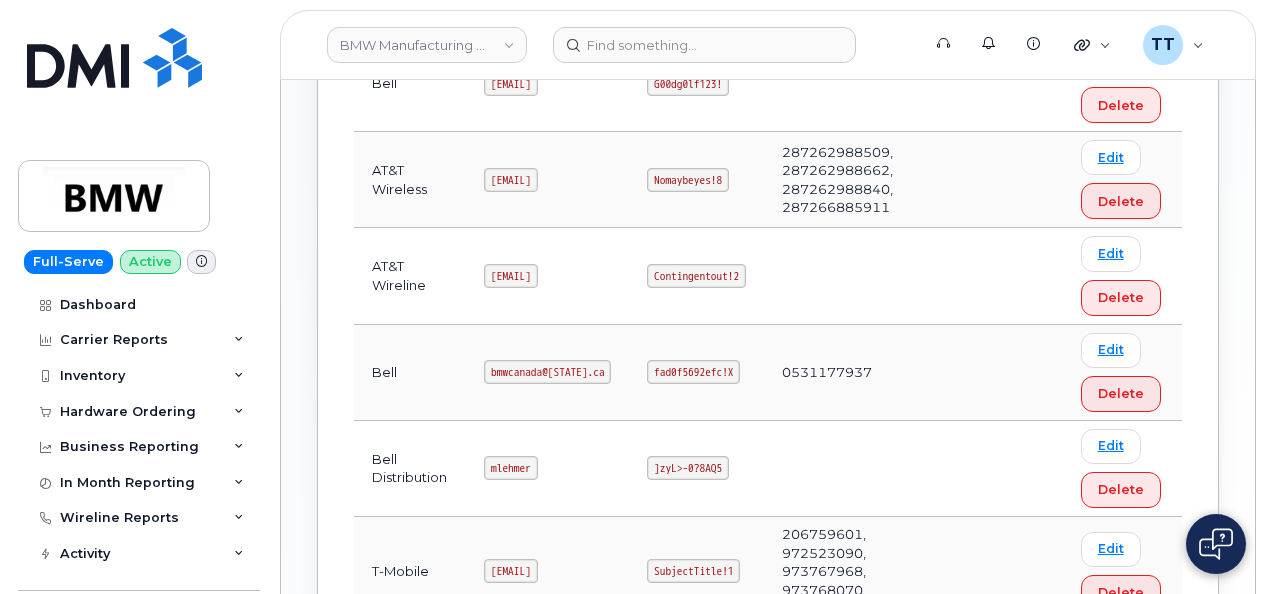 scroll, scrollTop: 800, scrollLeft: 0, axis: vertical 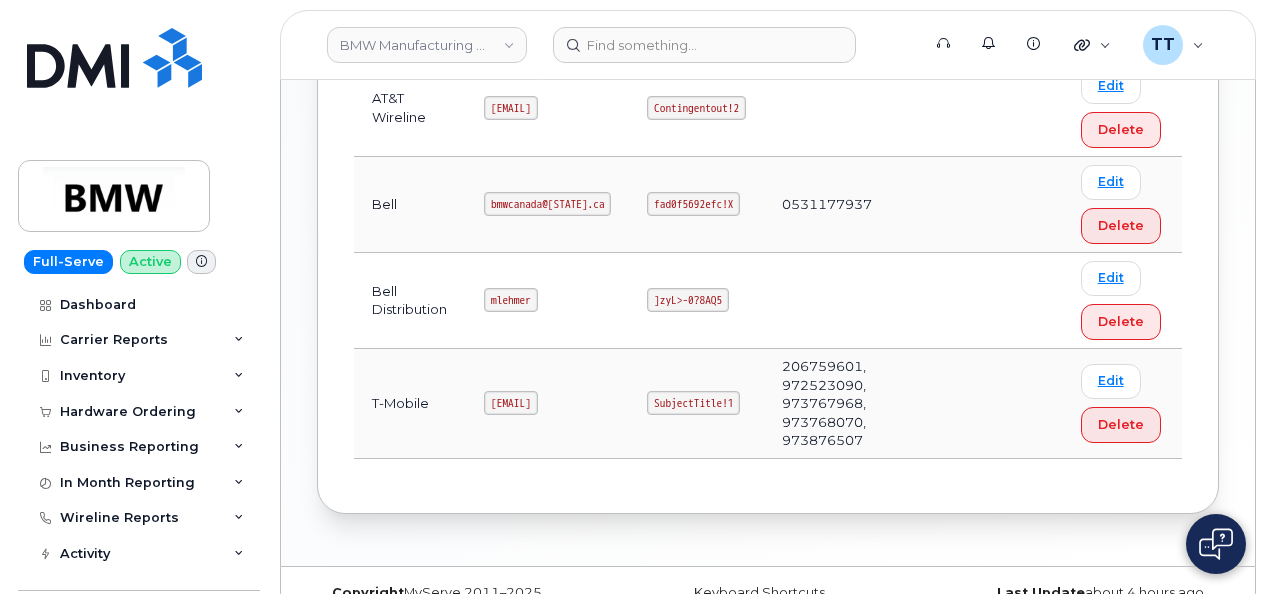 click on "MS-BMW@dminc.com" at bounding box center (510, 403) 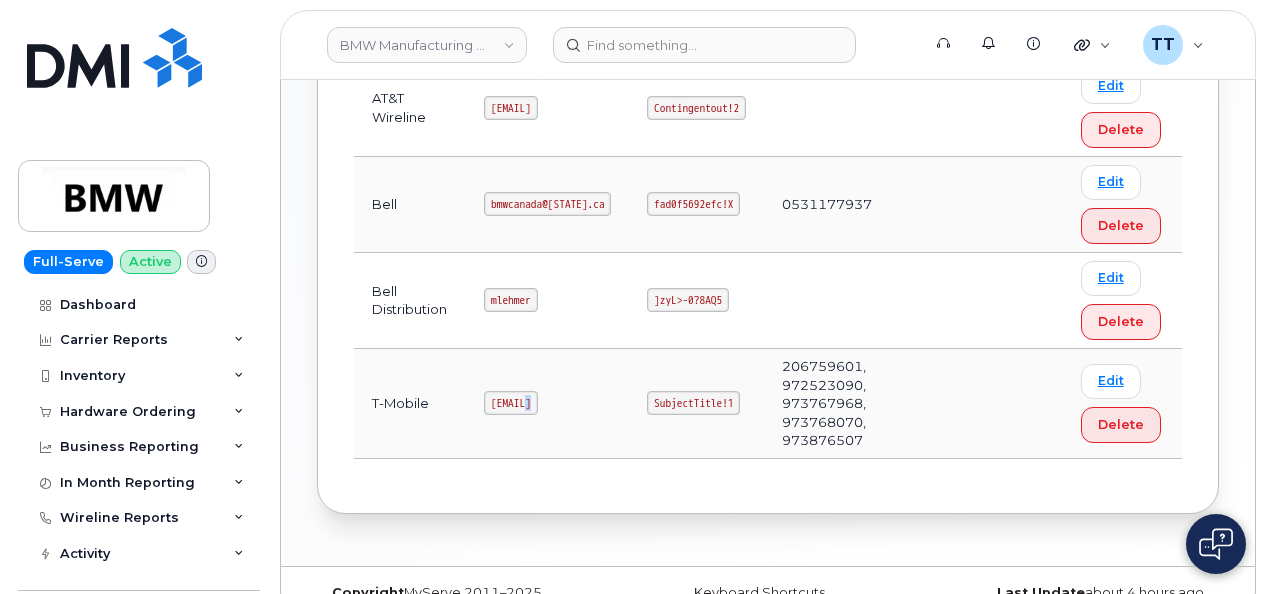 click on "MS-BMW@dminc.com" at bounding box center [510, 403] 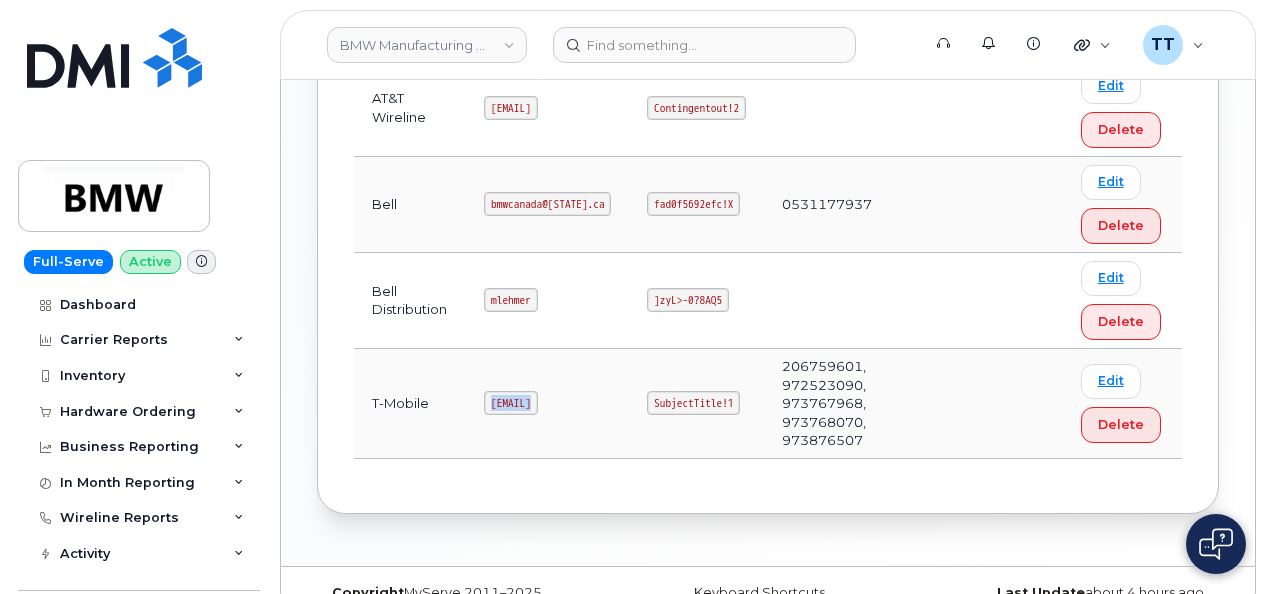click on "MS-BMW@dminc.com" at bounding box center (510, 403) 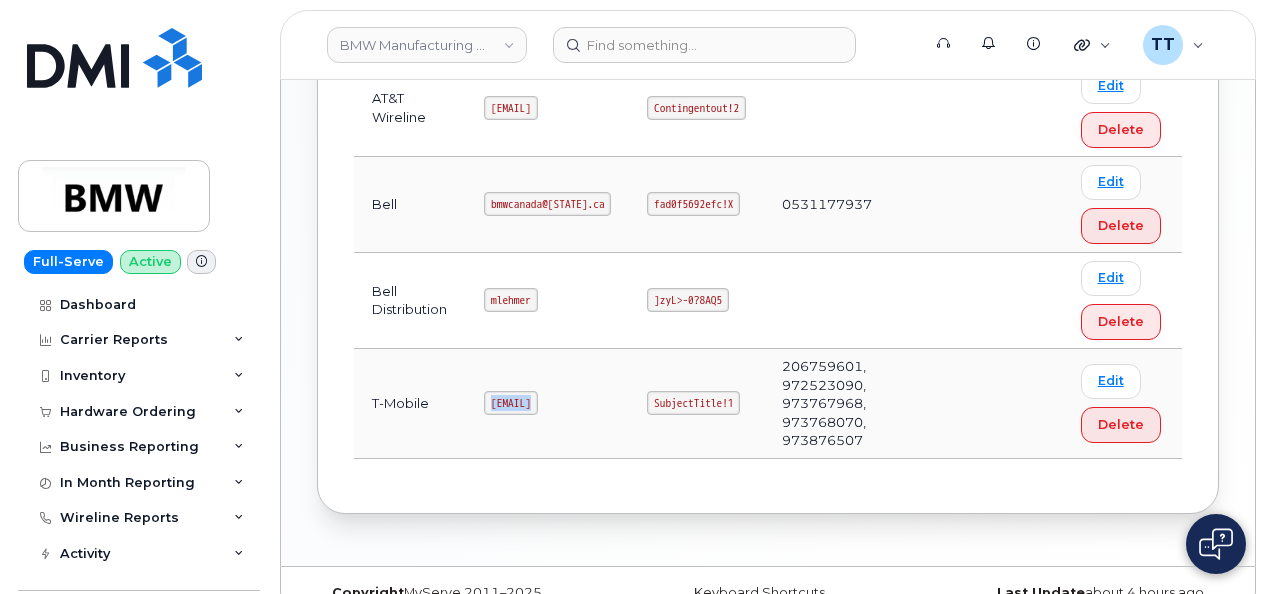 copy on "MS-BMW@dminc.com" 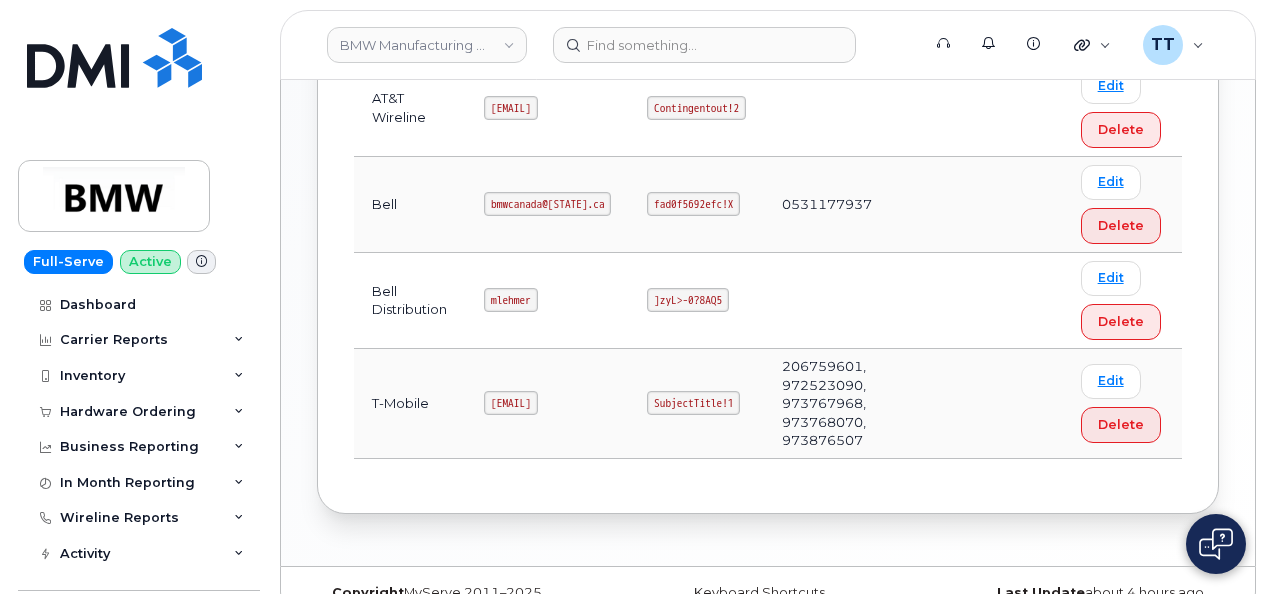 click on "SubjectTitle!1" at bounding box center (693, 403) 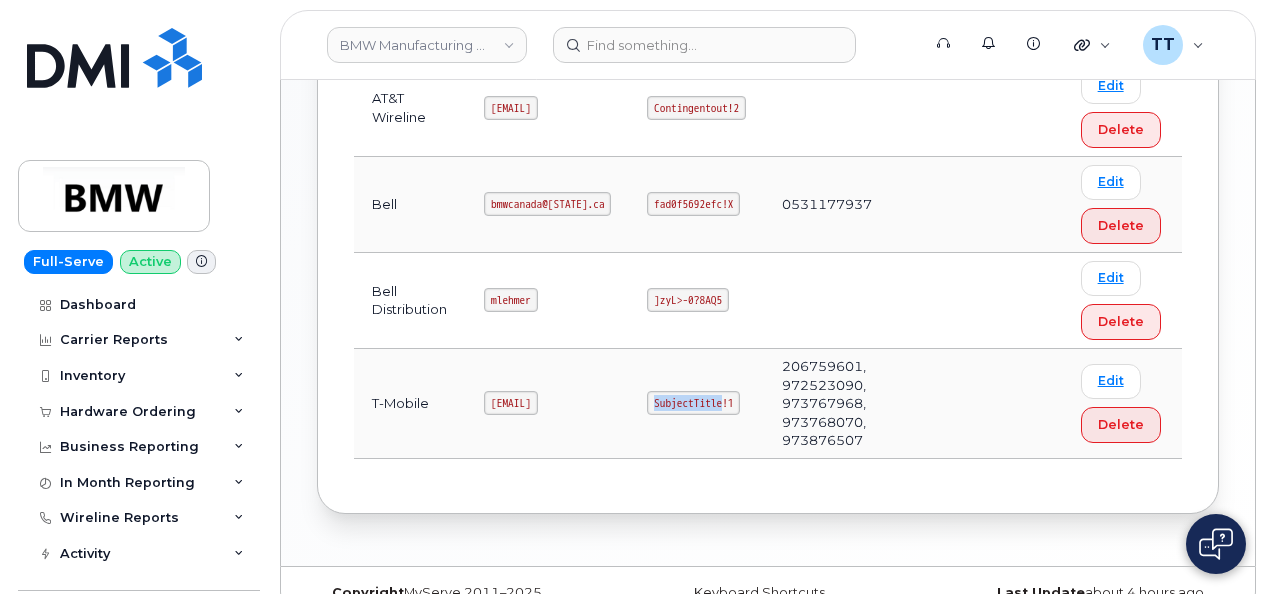 click on "SubjectTitle!1" at bounding box center (693, 403) 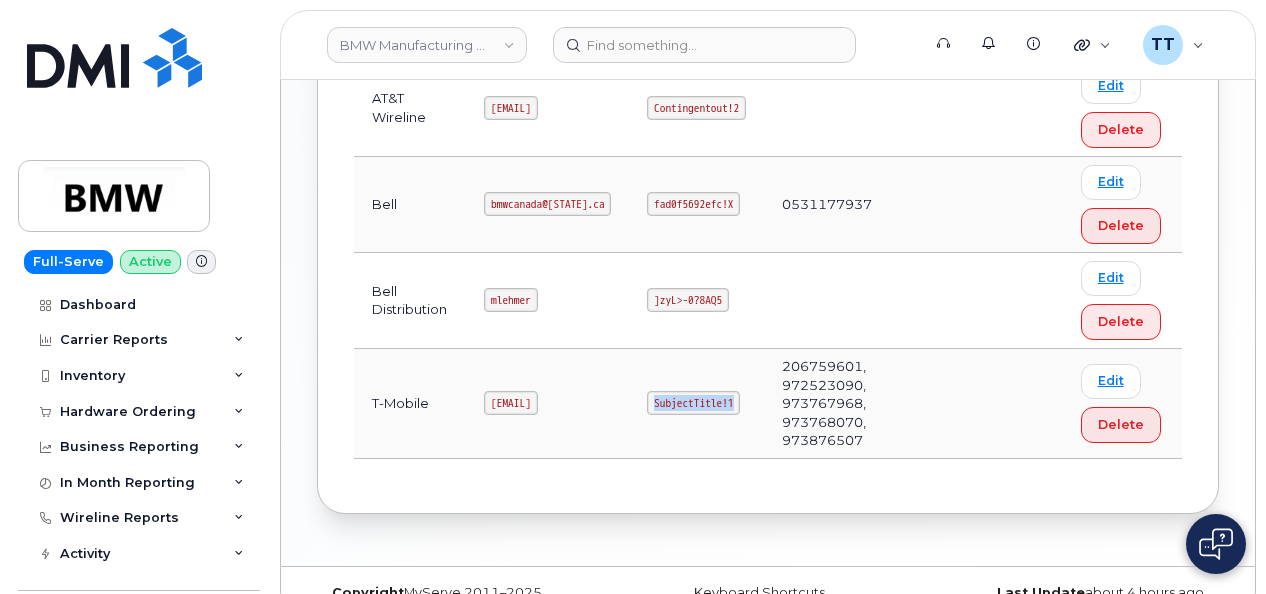 click on "SubjectTitle!1" at bounding box center (693, 403) 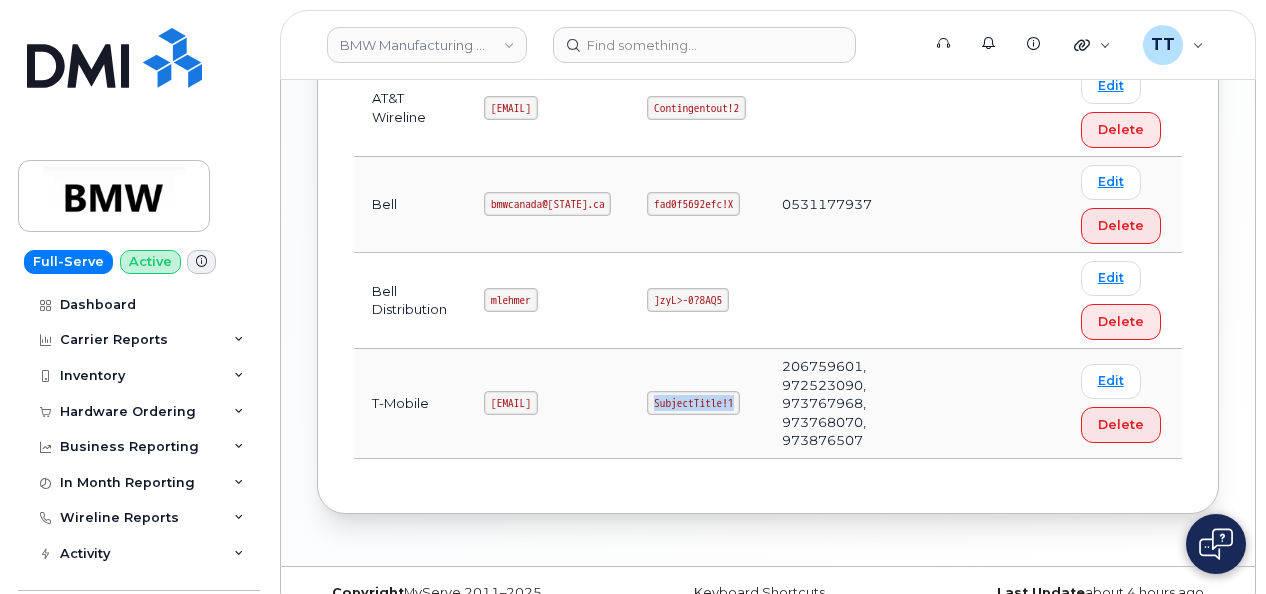 copy on "SubjectTitle!1" 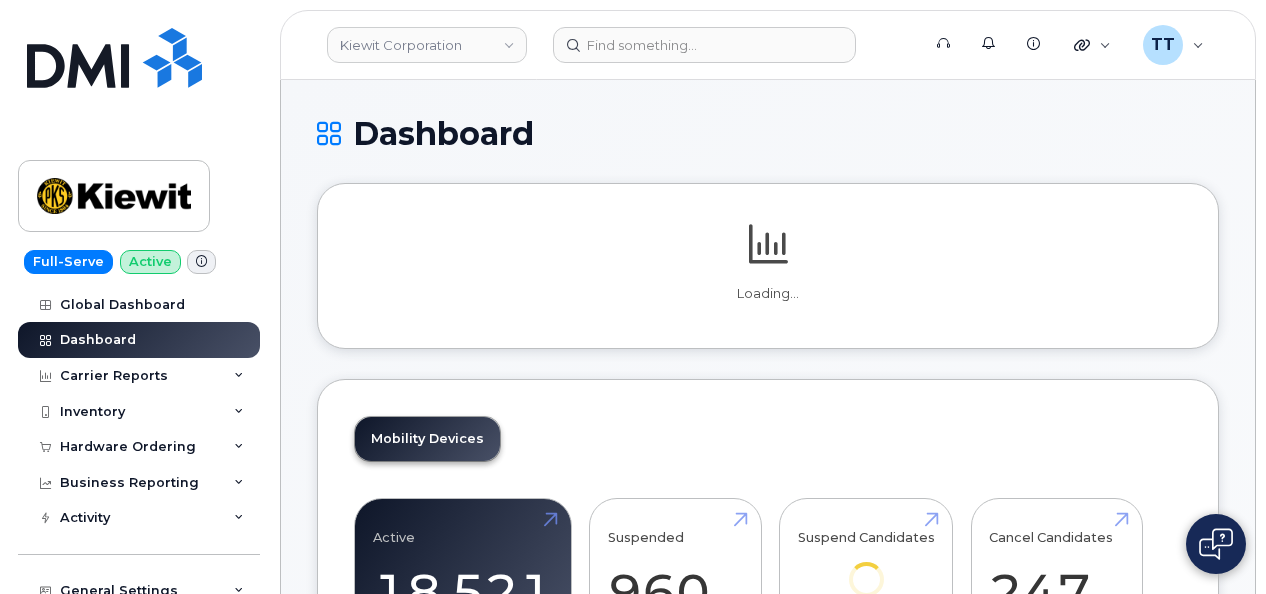 scroll, scrollTop: 0, scrollLeft: 0, axis: both 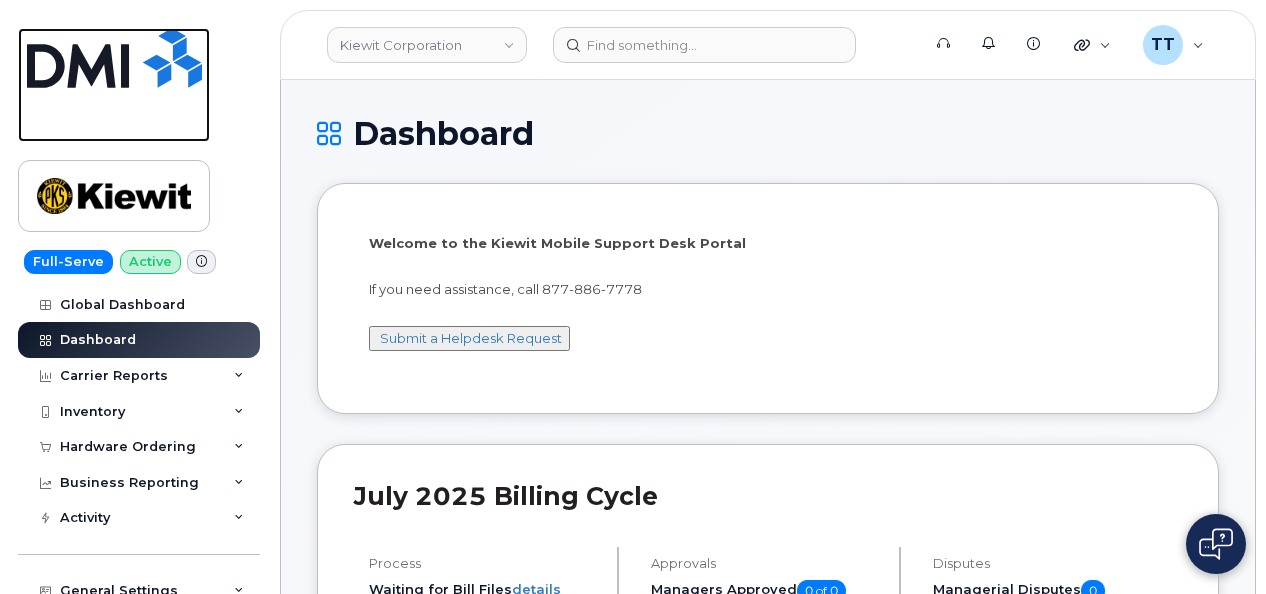 drag, startPoint x: 52, startPoint y: 127, endPoint x: 168, endPoint y: 106, distance: 117.88554 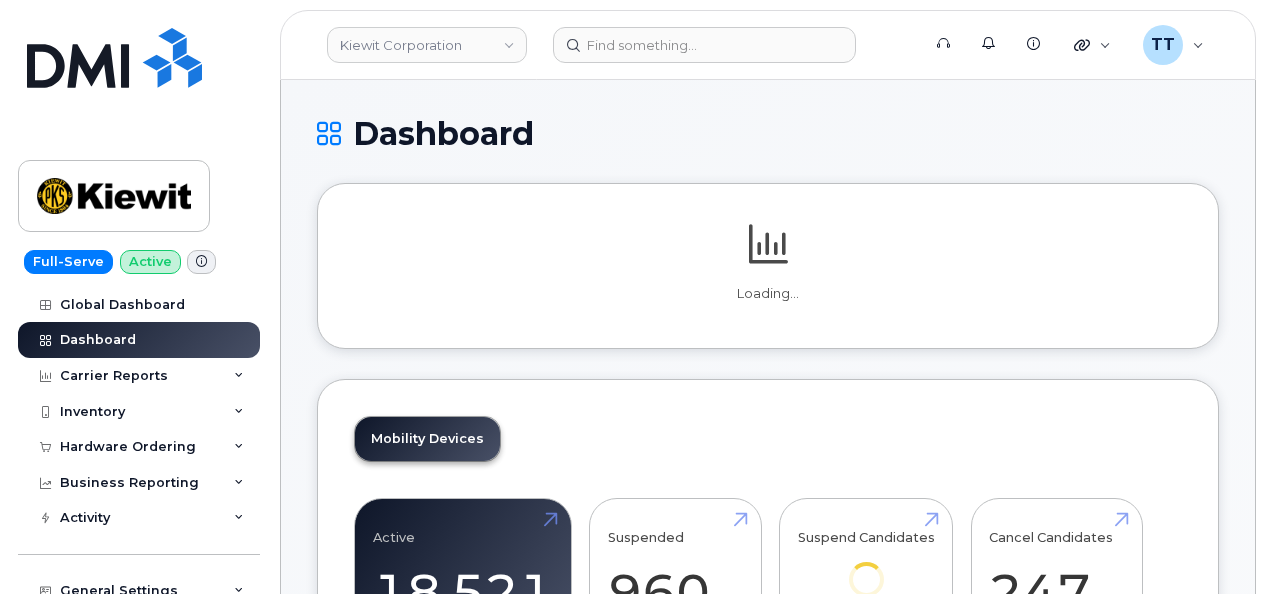 scroll, scrollTop: 0, scrollLeft: 0, axis: both 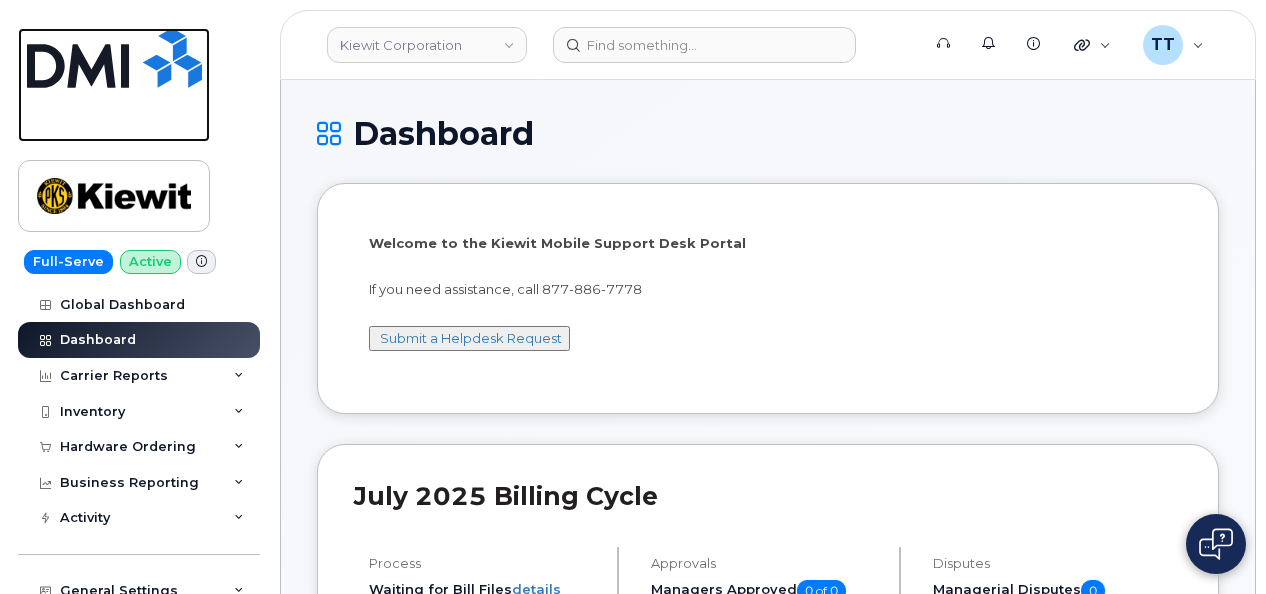 drag, startPoint x: 76, startPoint y: 117, endPoint x: 182, endPoint y: 96, distance: 108.060165 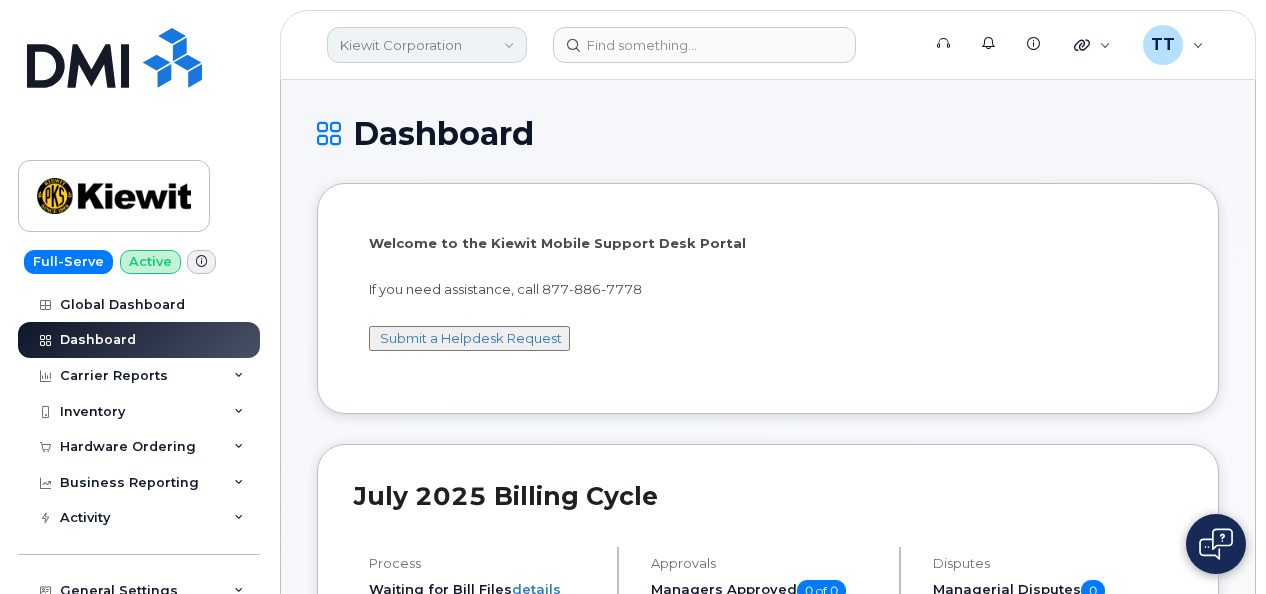 click on "Kiewit Corporation" at bounding box center [427, 45] 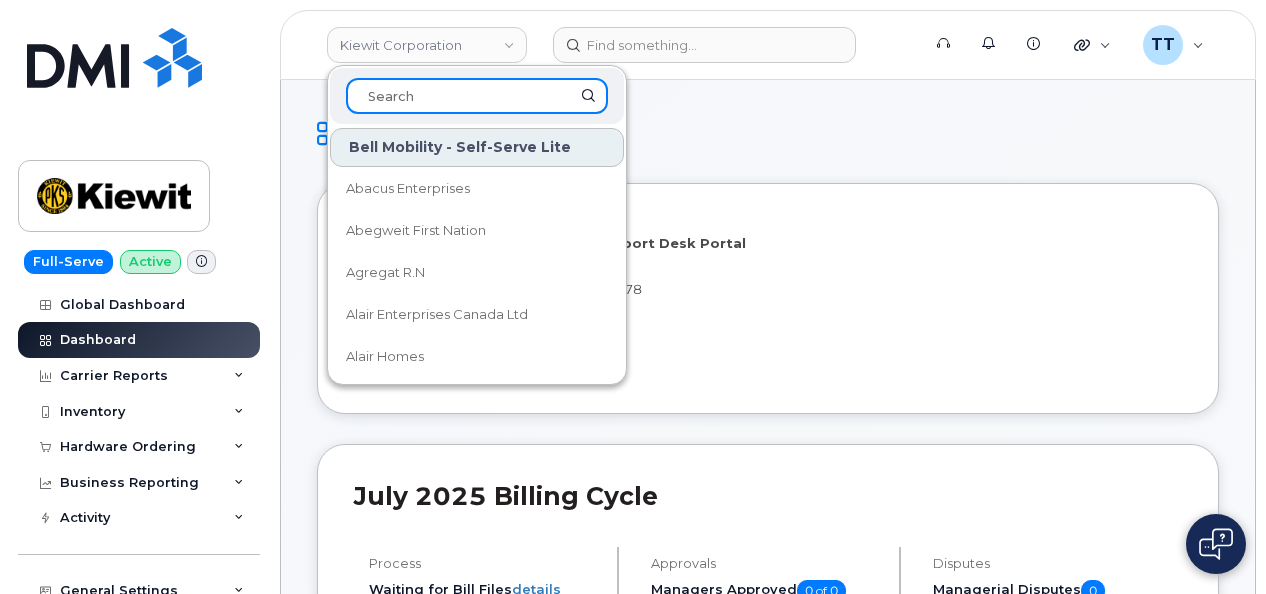 drag, startPoint x: 388, startPoint y: 48, endPoint x: 374, endPoint y: 98, distance: 51.92302 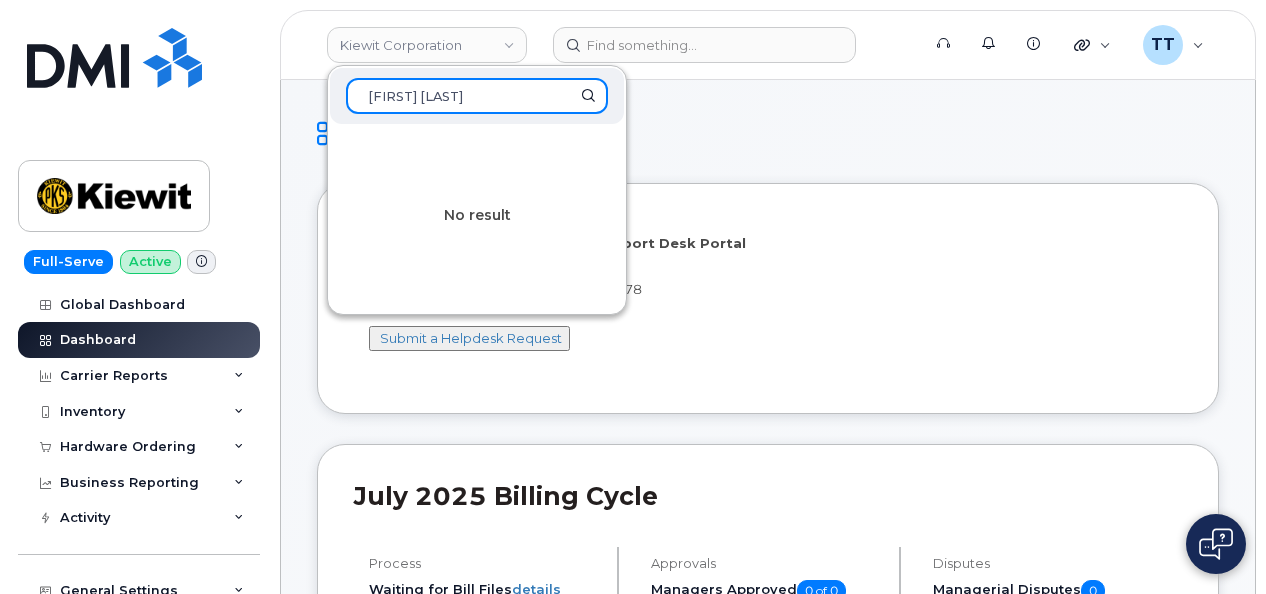 type on "Priyanka mehta" 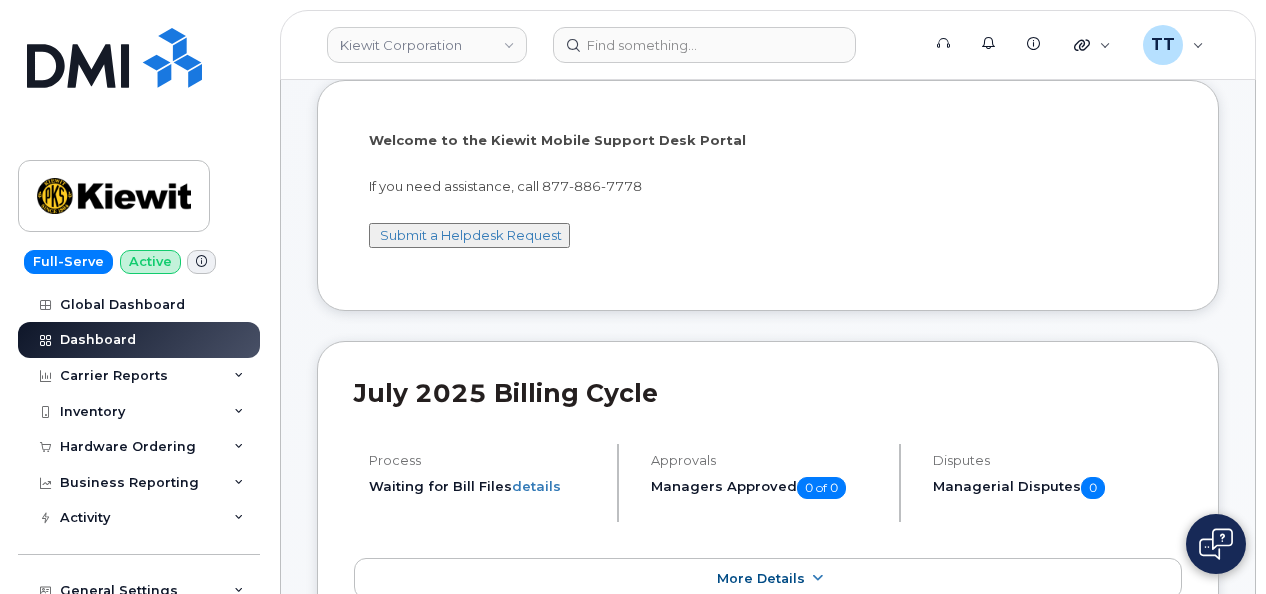 scroll, scrollTop: 0, scrollLeft: 0, axis: both 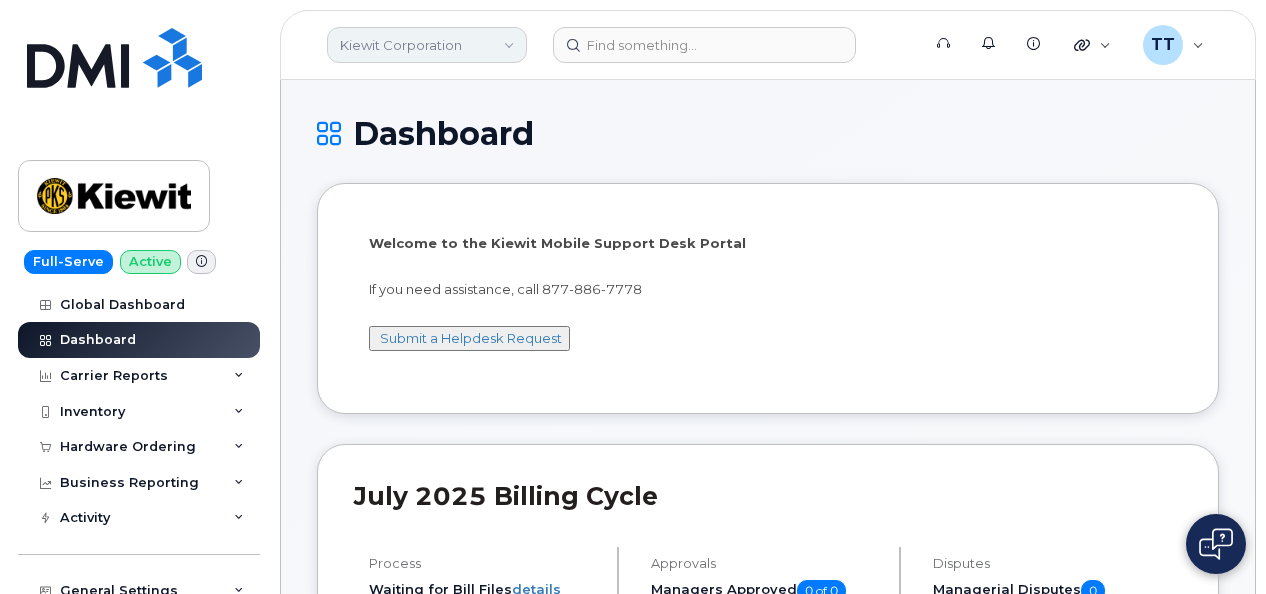 click on "Kiewit Corporation" at bounding box center (427, 45) 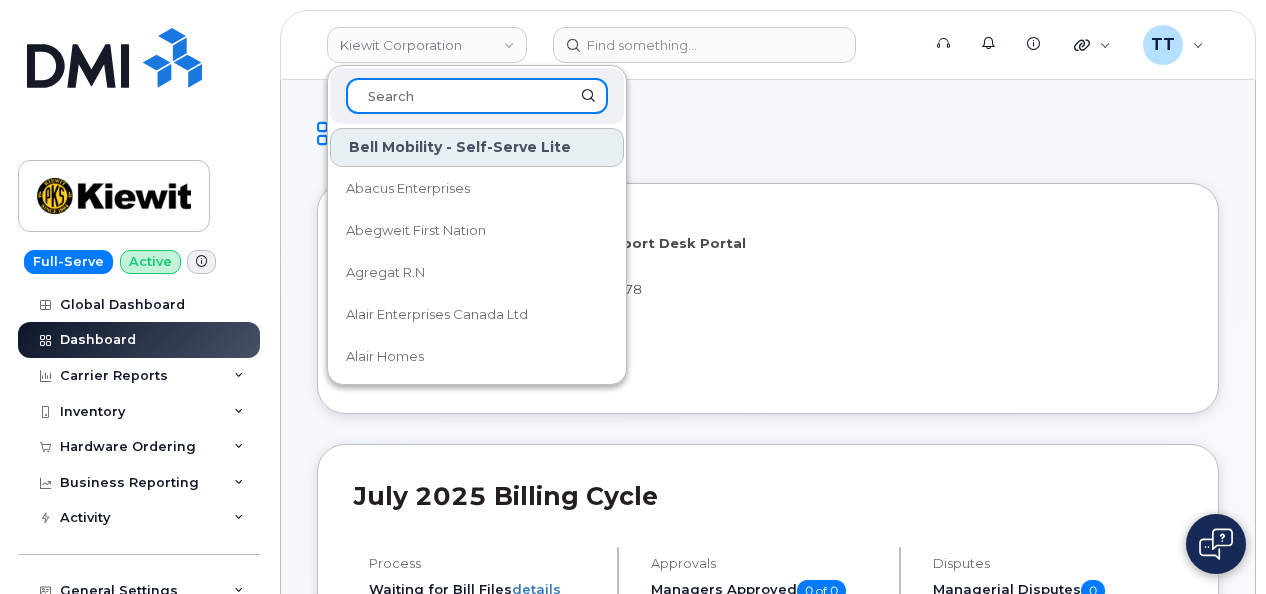 drag, startPoint x: 399, startPoint y: 53, endPoint x: 374, endPoint y: 100, distance: 53.235325 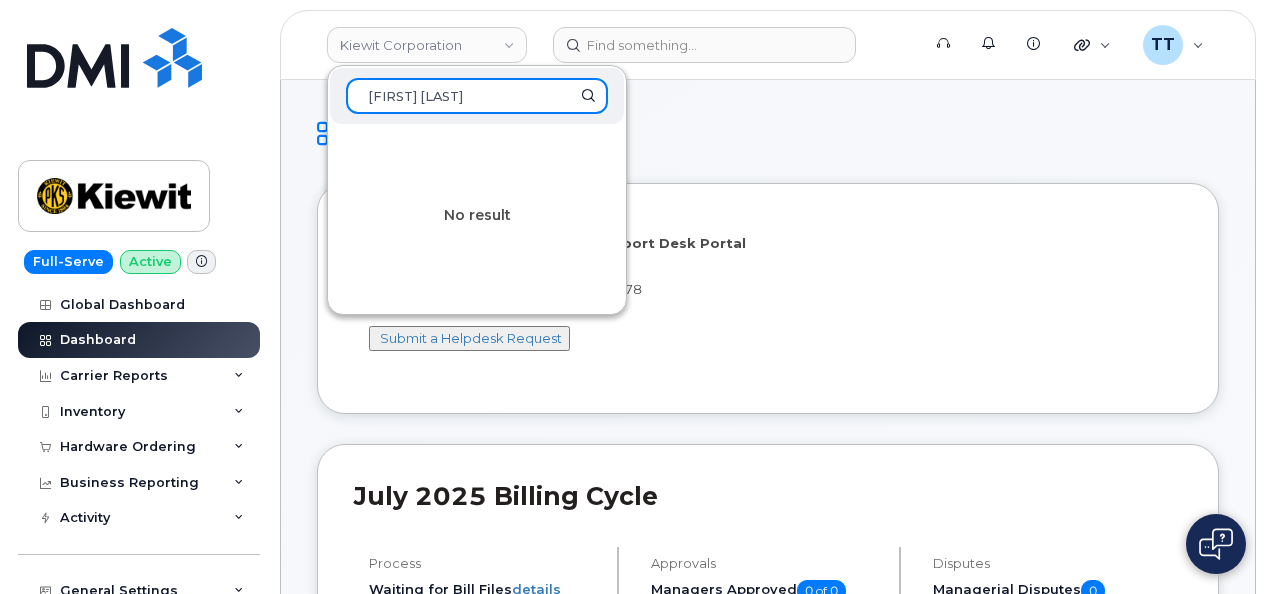 click on "Priyanka mehta" at bounding box center [477, 96] 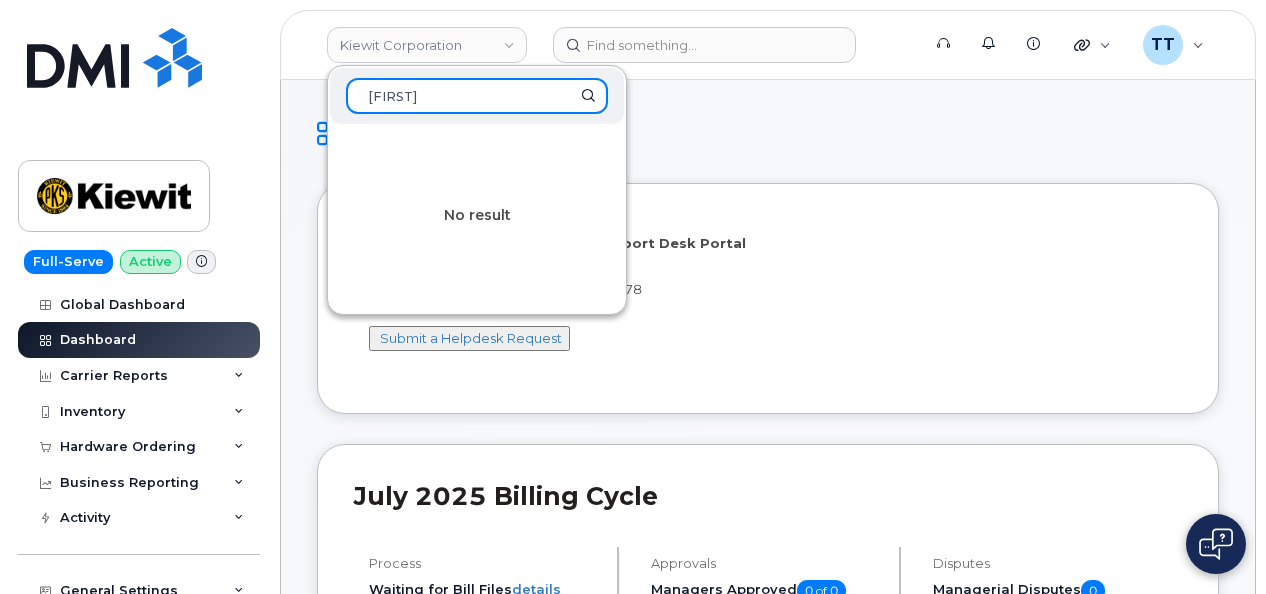 type on "Priyanka" 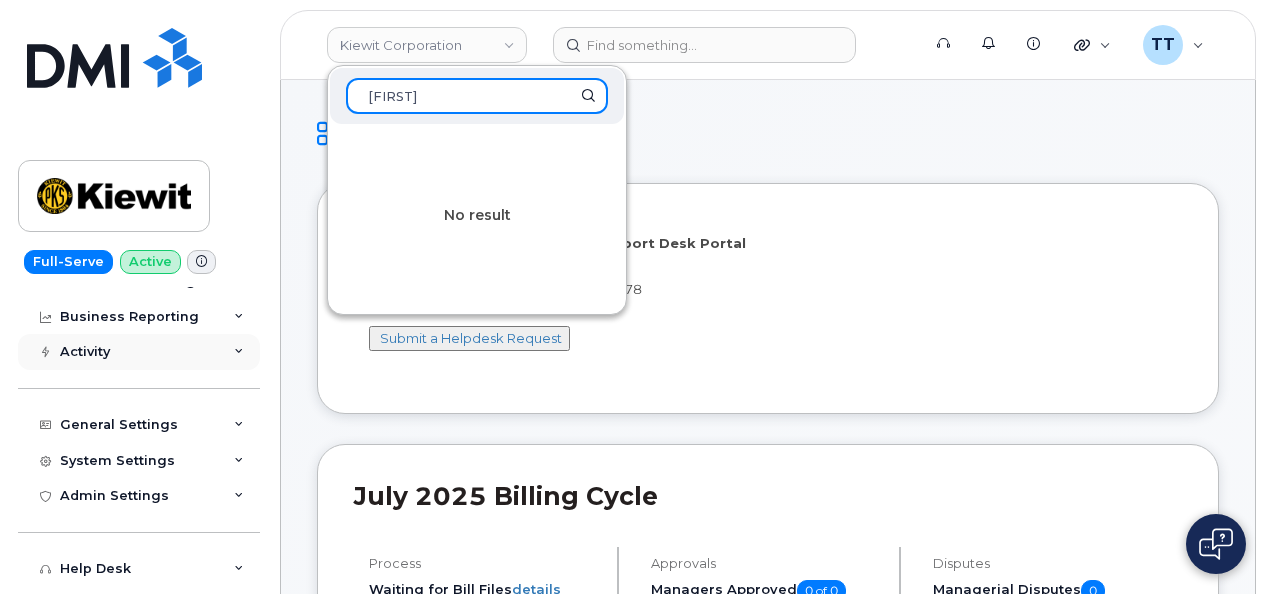 scroll, scrollTop: 266, scrollLeft: 0, axis: vertical 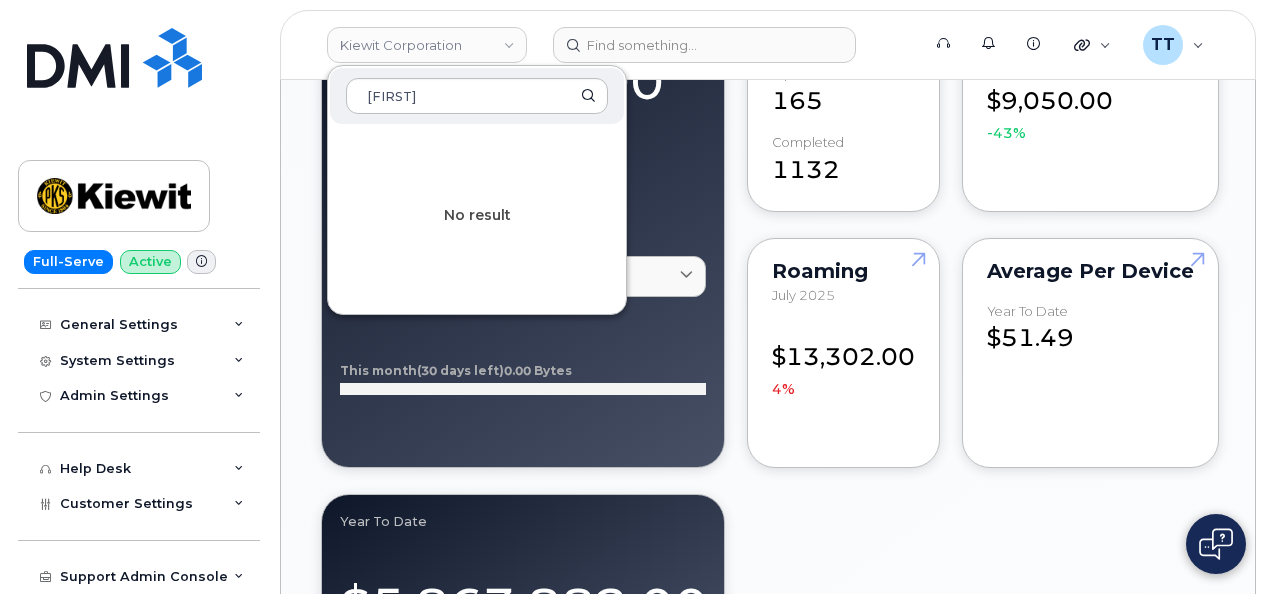 drag, startPoint x: 846, startPoint y: 507, endPoint x: 837, endPoint y: 498, distance: 12.727922 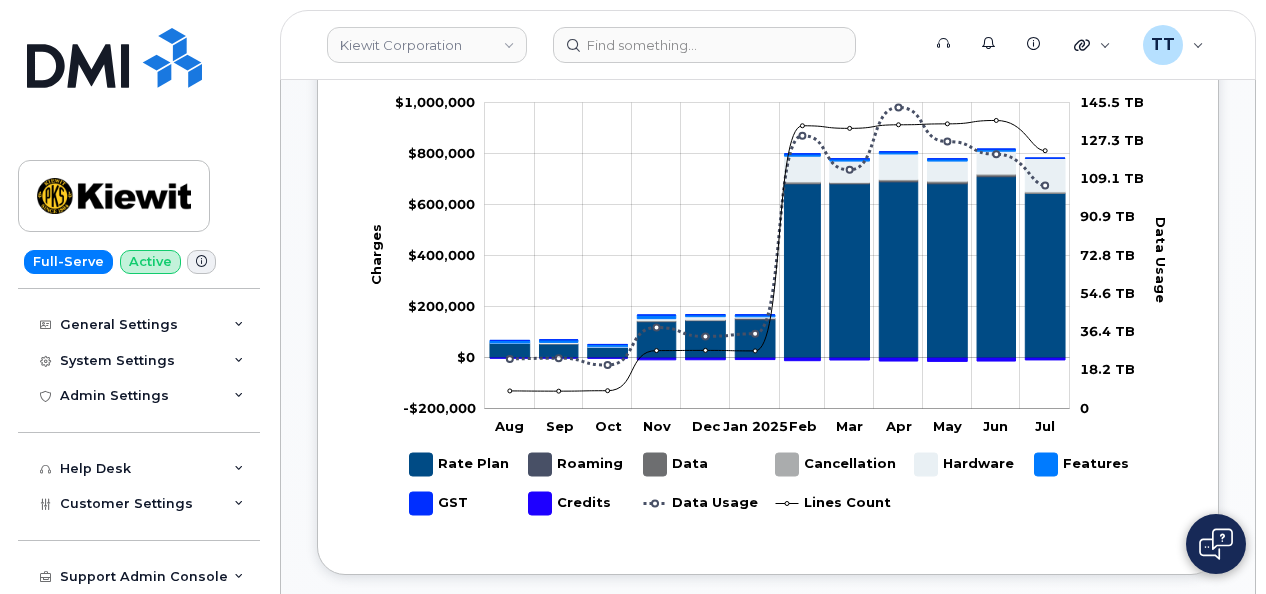 scroll, scrollTop: 1160, scrollLeft: 0, axis: vertical 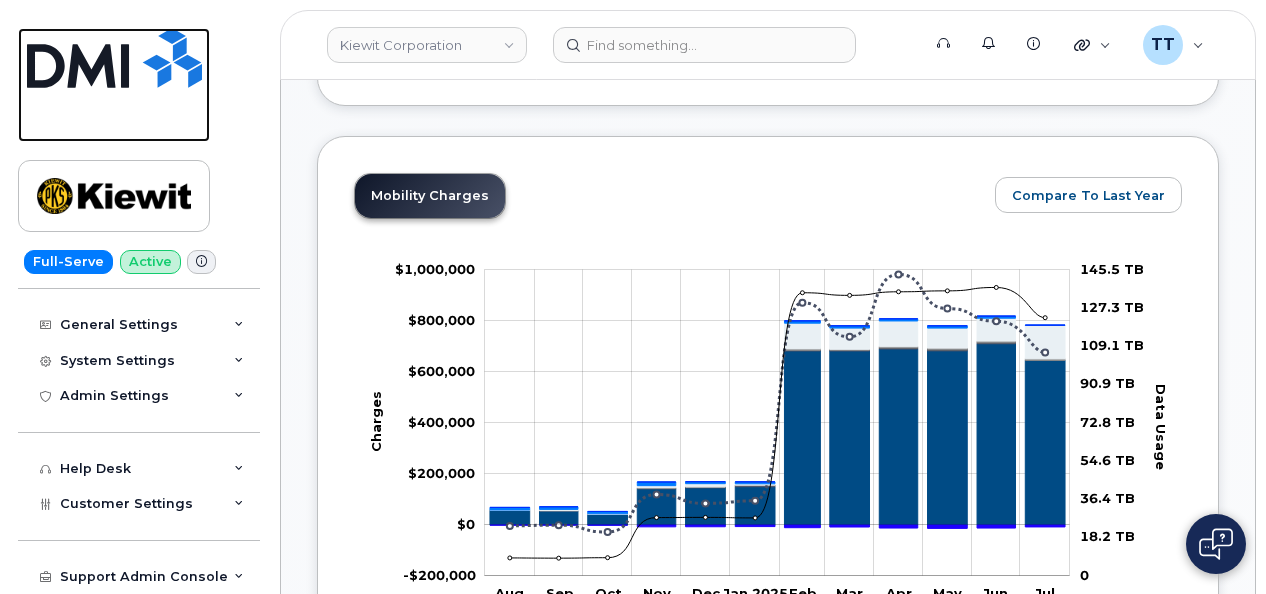 click at bounding box center (114, 58) 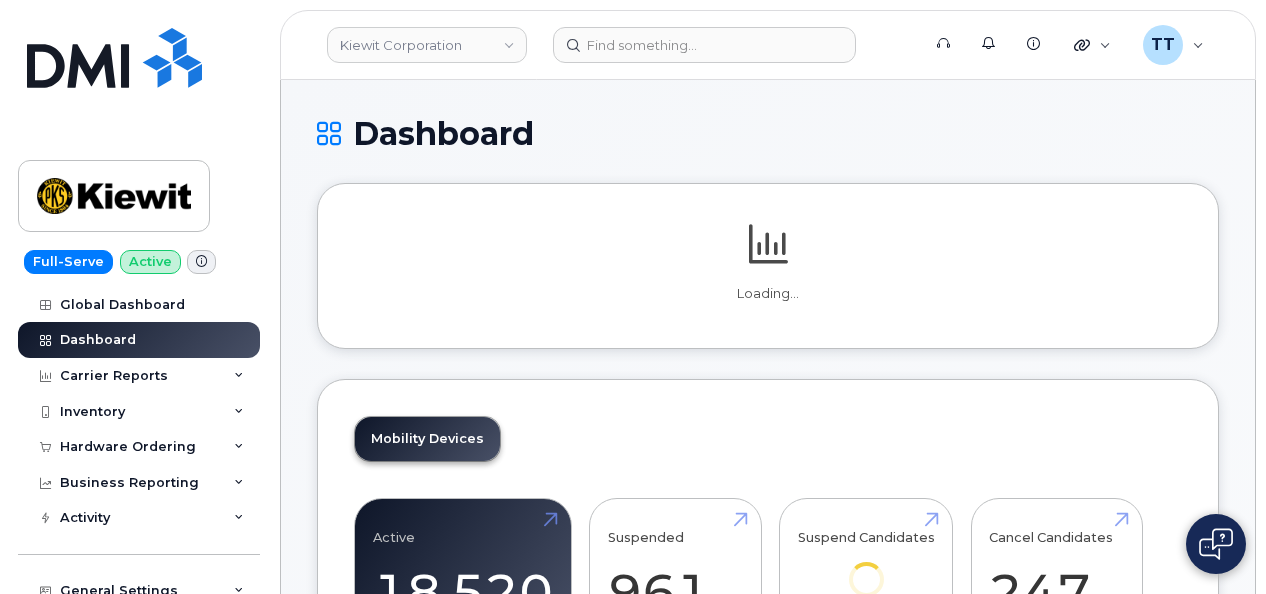 scroll, scrollTop: 0, scrollLeft: 0, axis: both 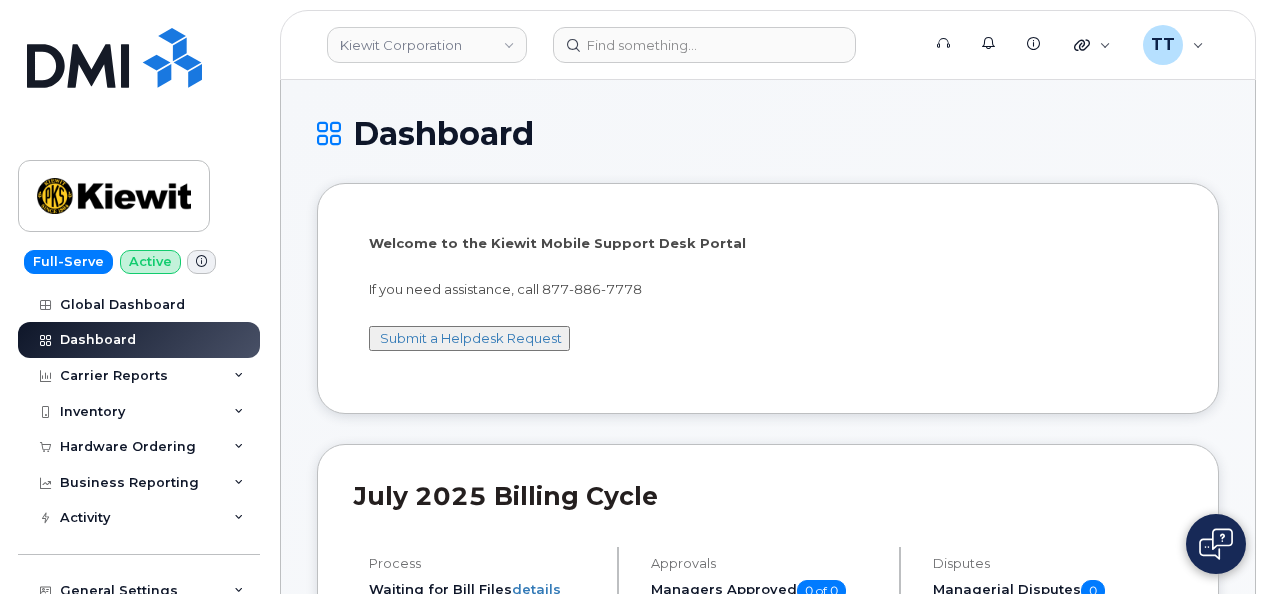 click on "Dashboard
Welcome to the Kiewit Mobile Support Desk Portal
If you need assistance, call [PHONE]
Submit a Helpdesk Request
July [YEAR] Billing Cycle Process  Waiting for Bill Files   details Approvals Managers Approved  0 of 0 Disputes Managerial Disputes  0 More Details
Mobility Devices
Active
18,520
Suspended
961
Suspend Candidates
2,046
Cancel Candidates
247
Pending Status
12
Data Conflicts
9,849
Mobility Charges
Compare To Last Year Zoom Out Charges L L L Data Usage L Rate Plan Roaming Data Cancellation Hardware Features GST Credits Data Usage Lines Count
July [YEAR] $[AMOUNT] -5% Business Accounts [ACCOUNT_NUMBER] [ACCOUNT_NUMBER] Weeks Marine Inc Data usage: 0.00 Bytes  (30 days left) This month  (30 days left)  0.00 Bytes Orders Last 90 days Open 164 completed 1133 Cancellation Last 90 days $[AMOUNT] -43% 4%" at bounding box center [768, 2311] 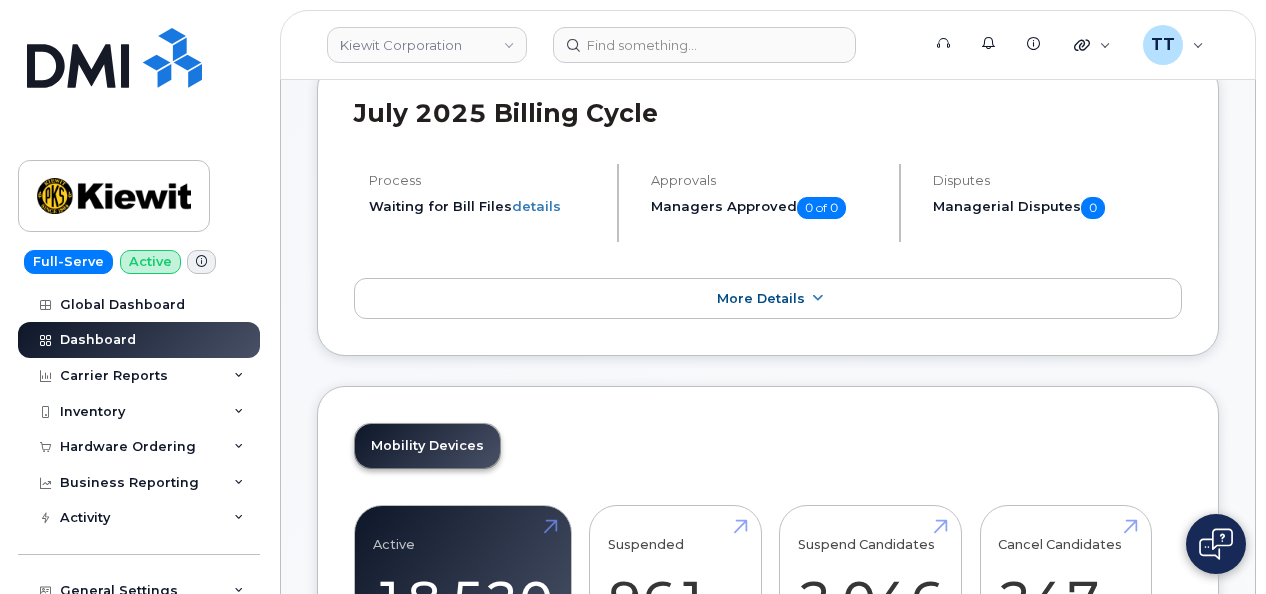scroll, scrollTop: 0, scrollLeft: 0, axis: both 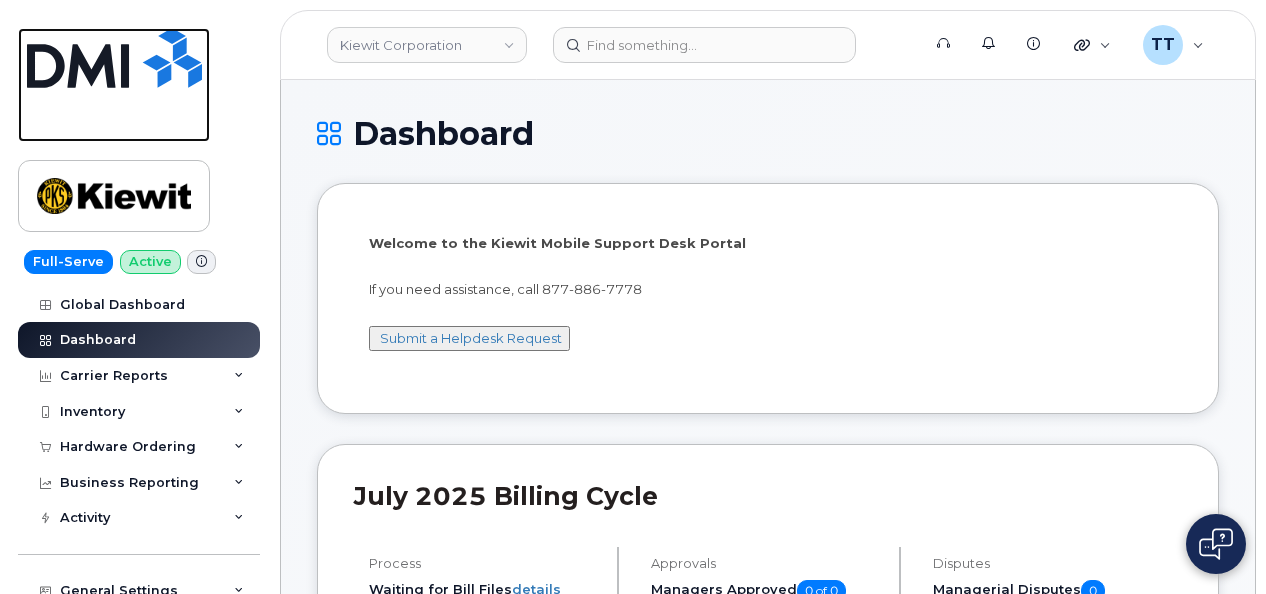click at bounding box center [114, 85] 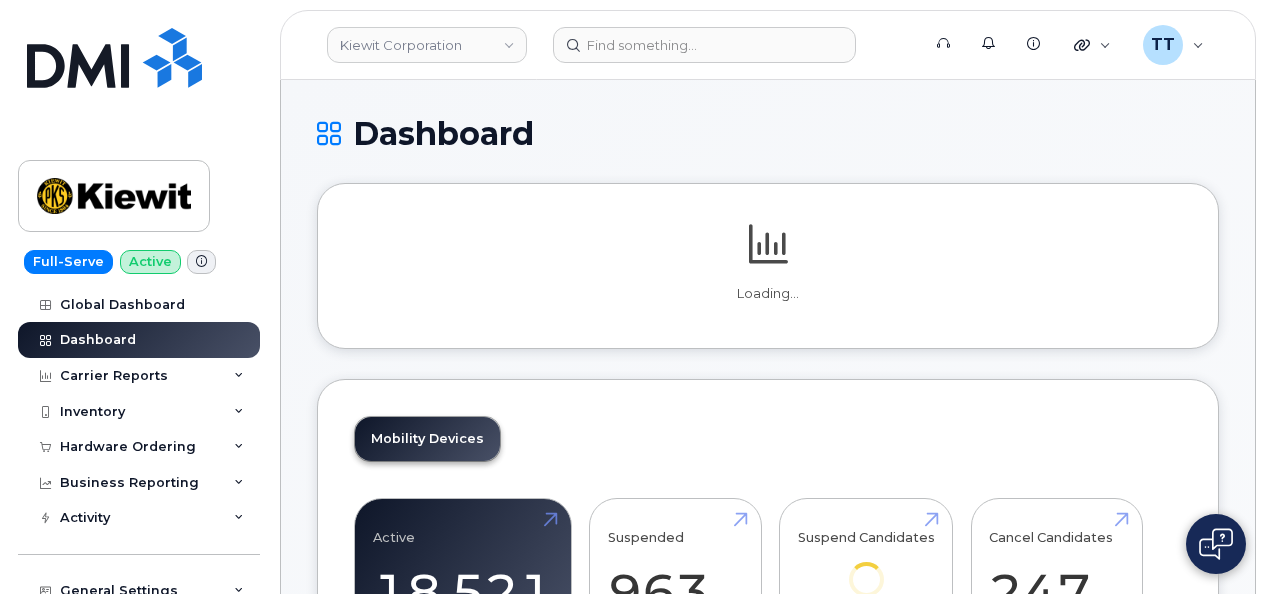 scroll, scrollTop: 0, scrollLeft: 0, axis: both 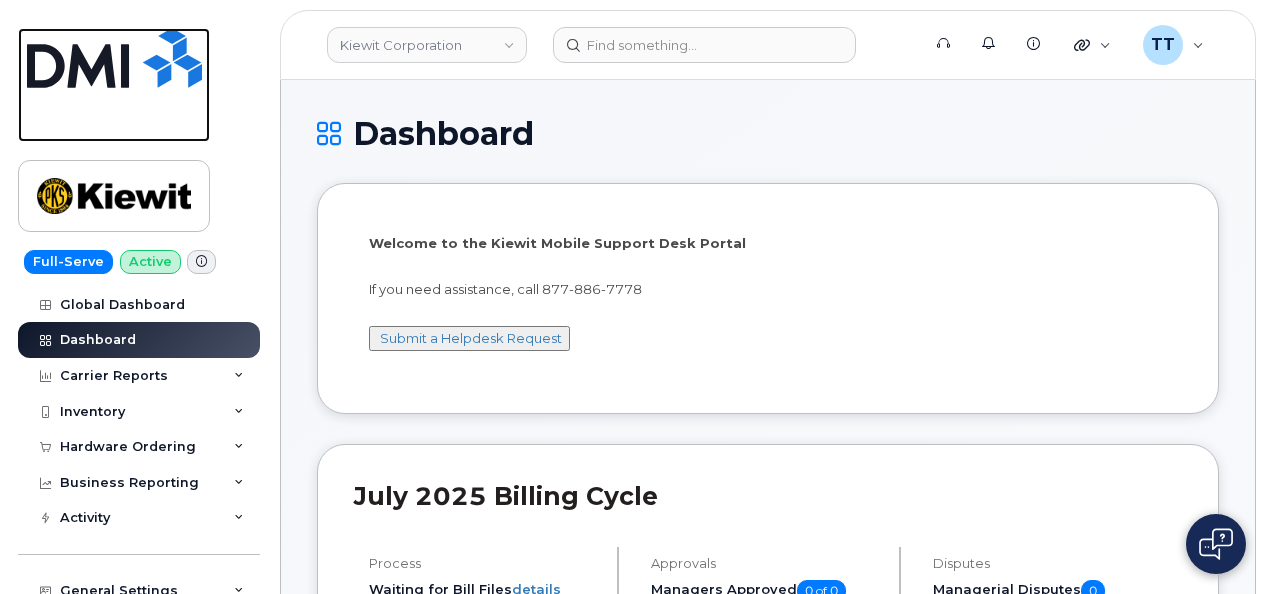 drag, startPoint x: 125, startPoint y: 98, endPoint x: 193, endPoint y: 123, distance: 72.44998 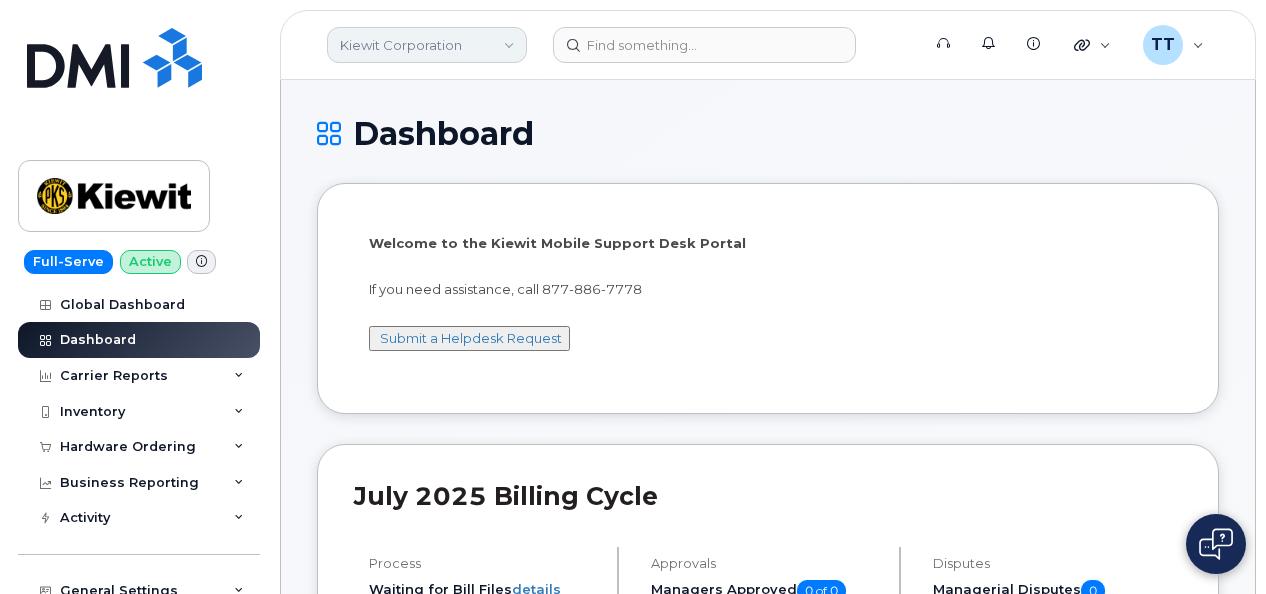 click on "Kiewit Corporation" at bounding box center (427, 45) 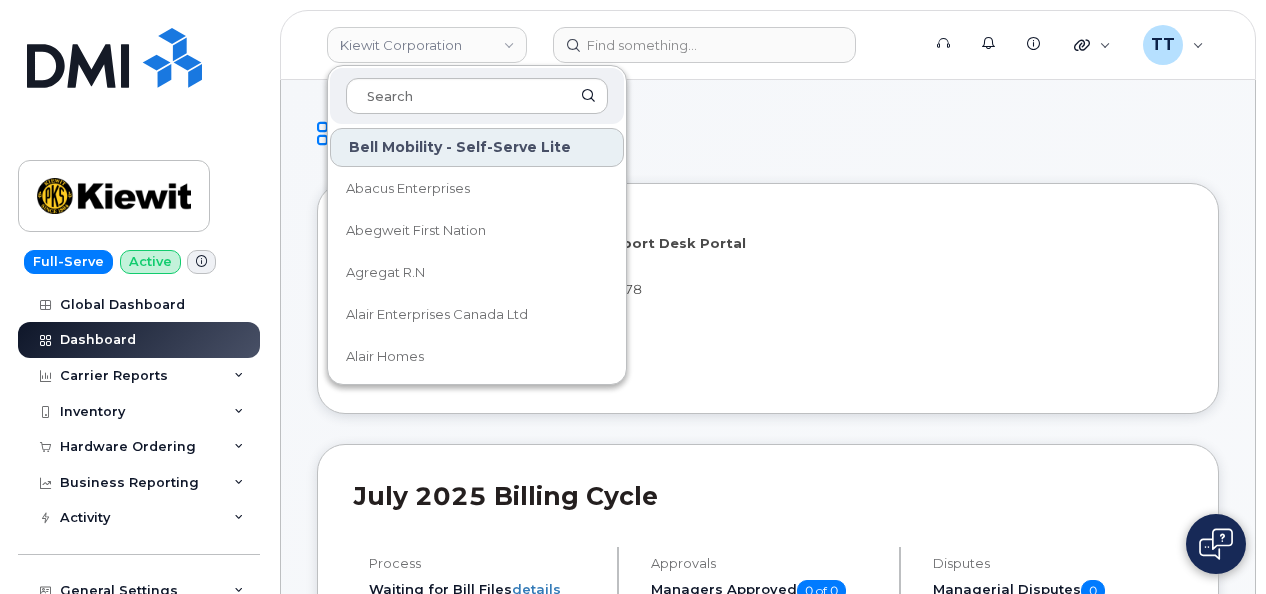 click on "Dashboard" at bounding box center [768, 133] 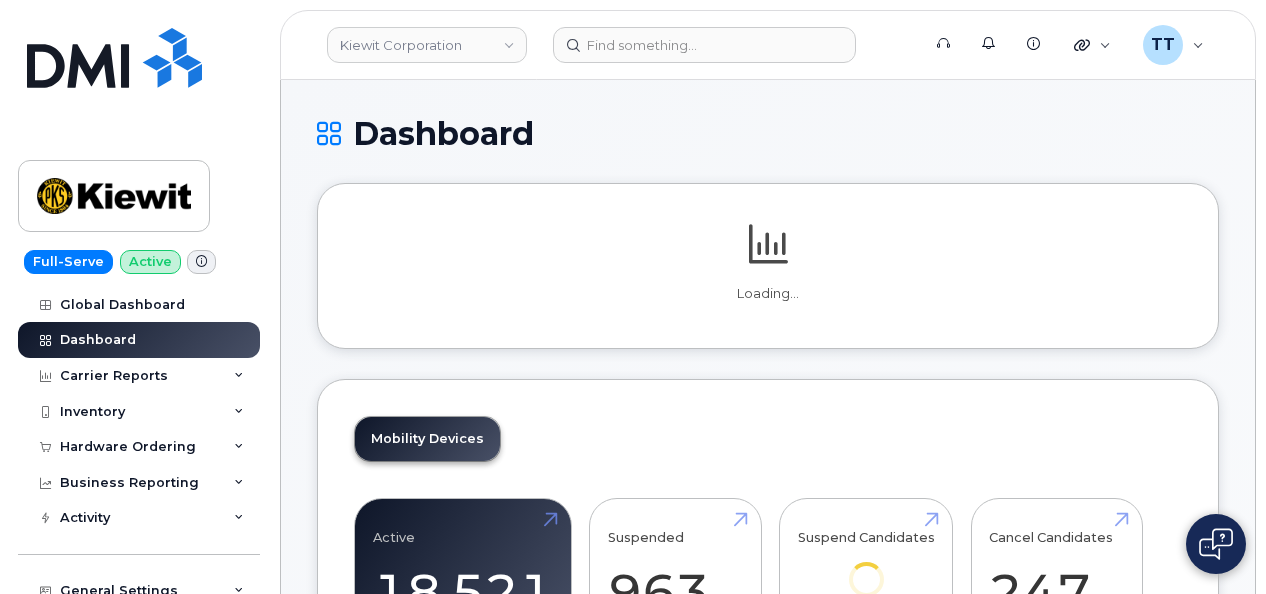 scroll, scrollTop: 0, scrollLeft: 0, axis: both 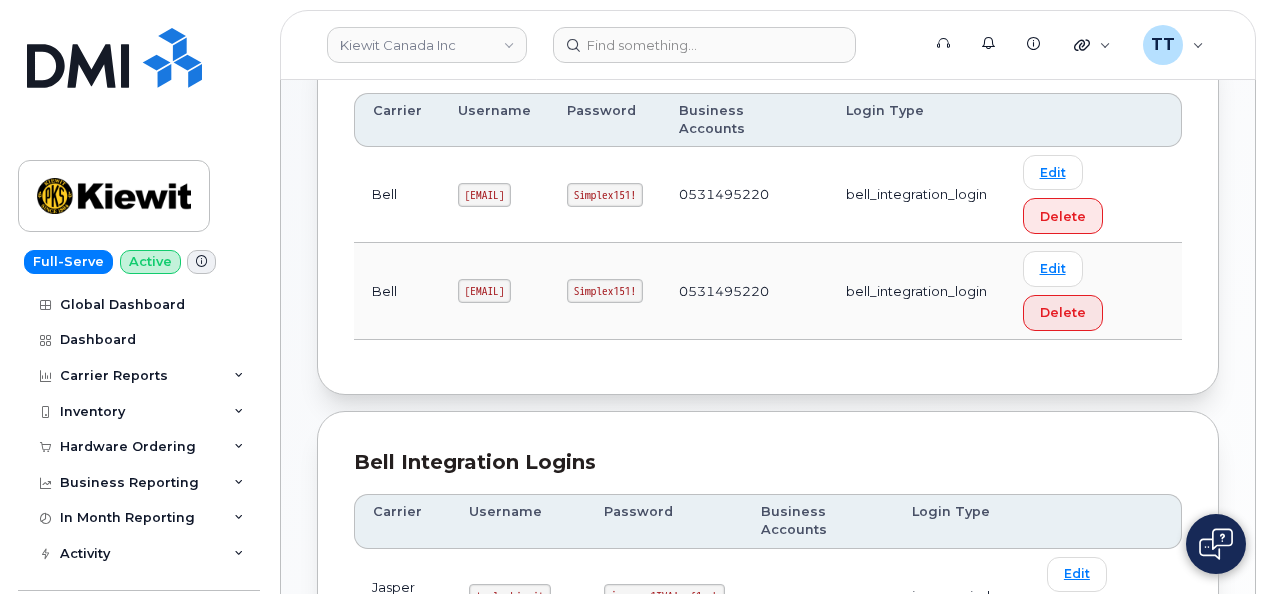 click on "[EMAIL]" at bounding box center [484, 195] 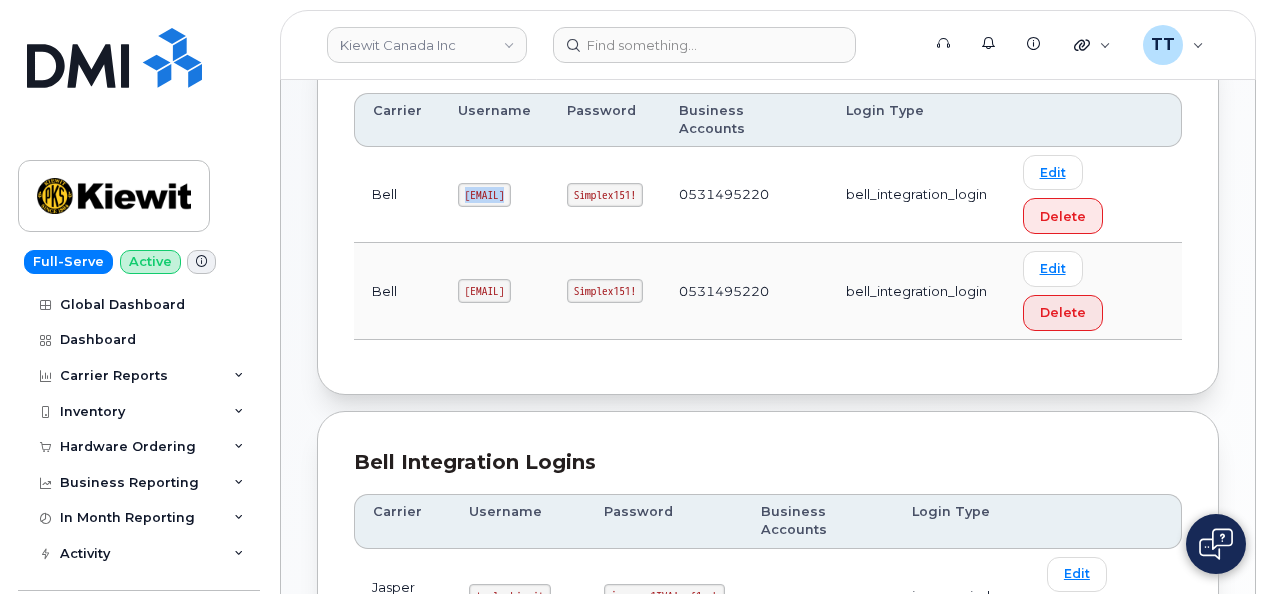 click on "[EMAIL]" at bounding box center (484, 195) 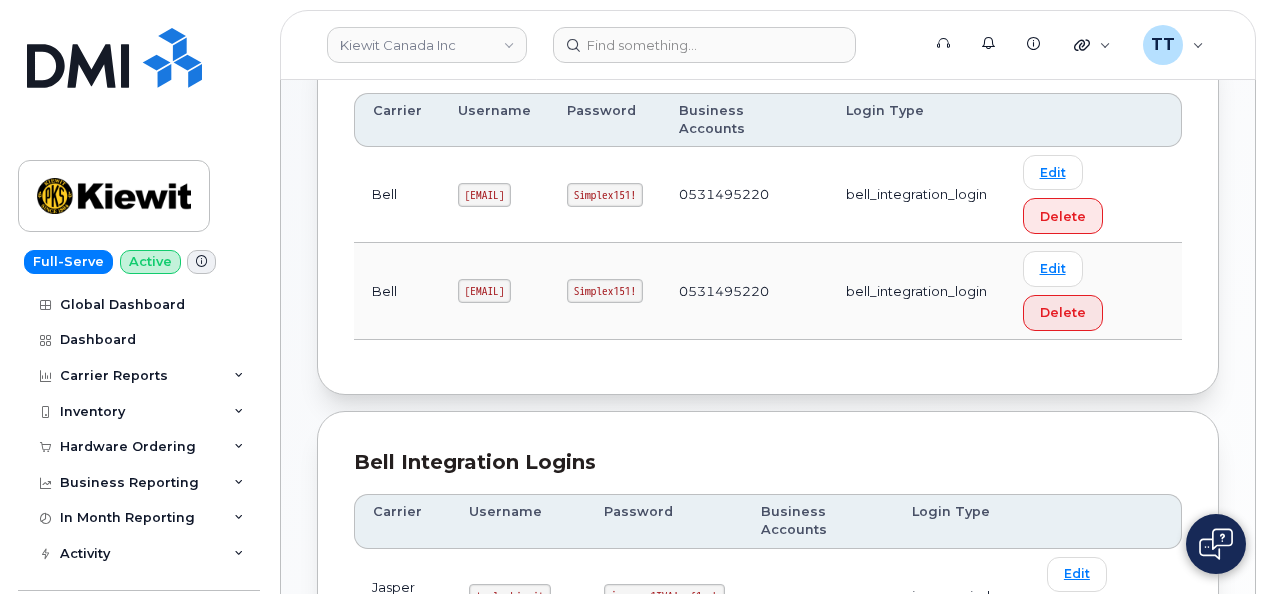 click on "Simplex151!" at bounding box center [605, 291] 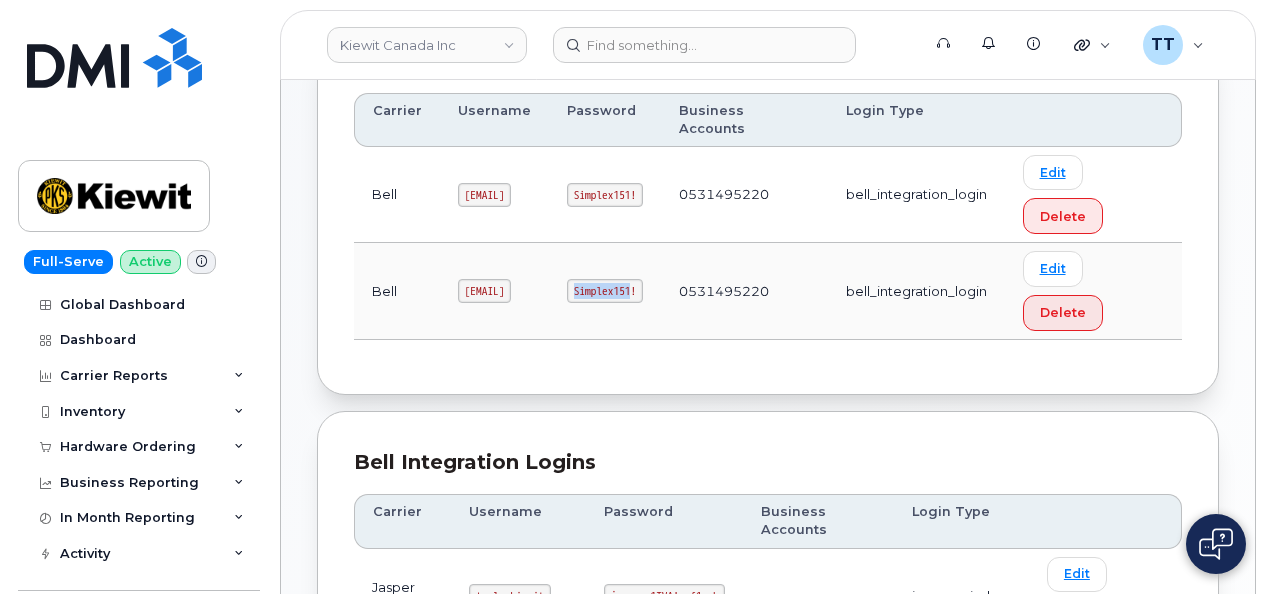 click on "Simplex151!" at bounding box center [605, 291] 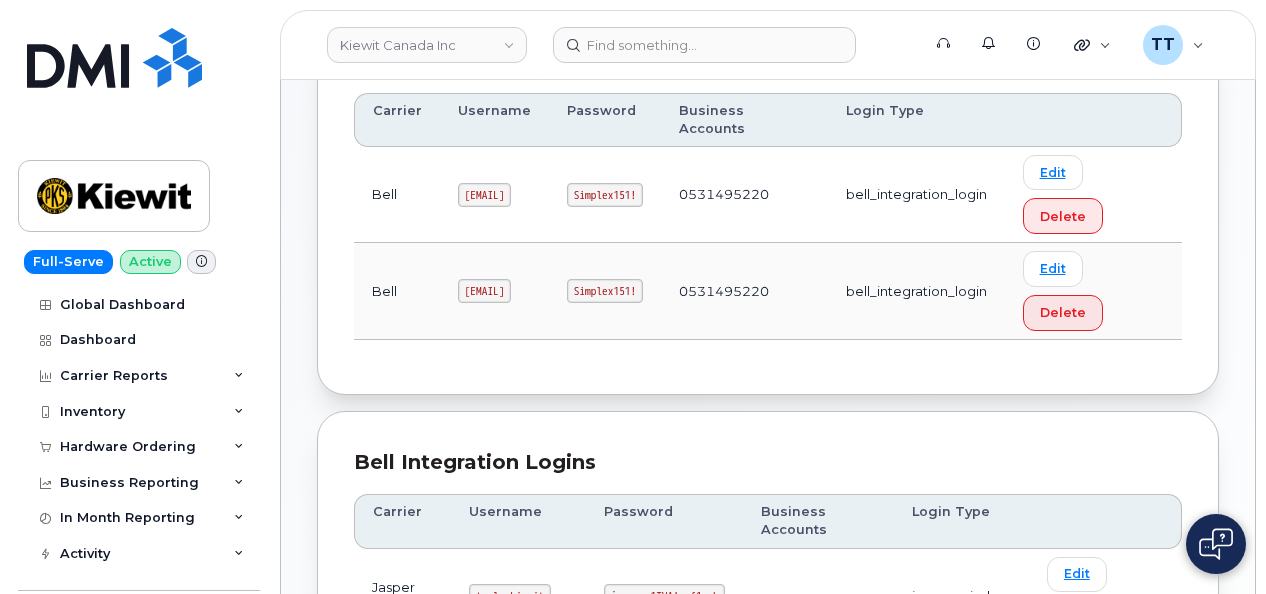 drag, startPoint x: 651, startPoint y: 285, endPoint x: 608, endPoint y: 192, distance: 102.45975 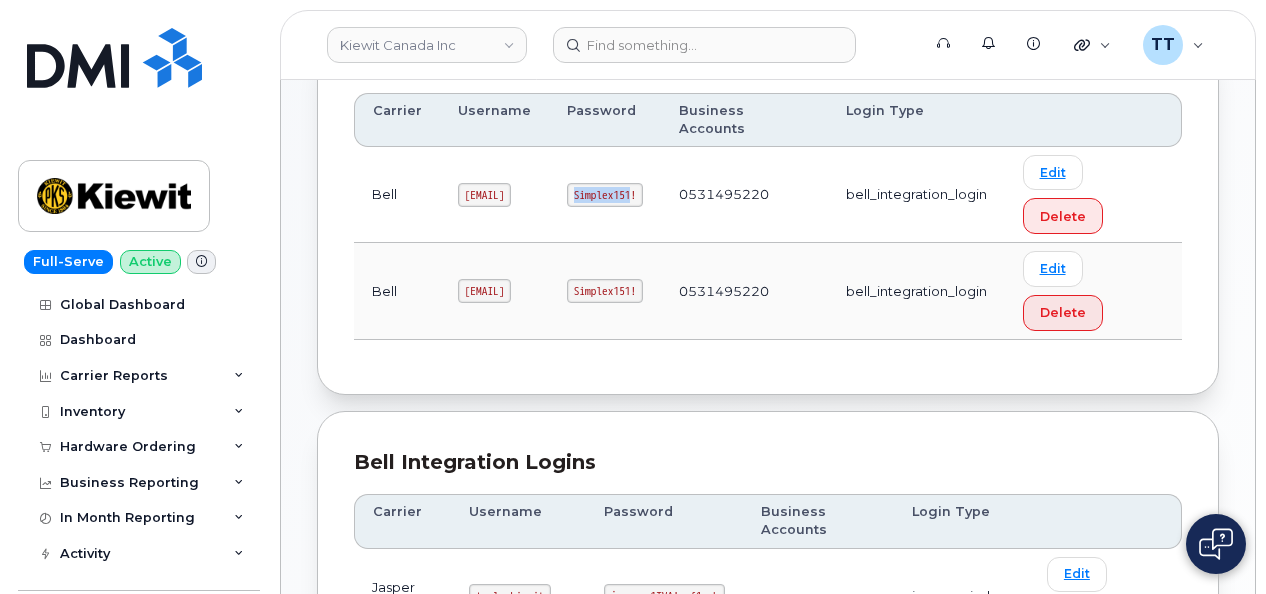 click on "Simplex151!" at bounding box center (605, 195) 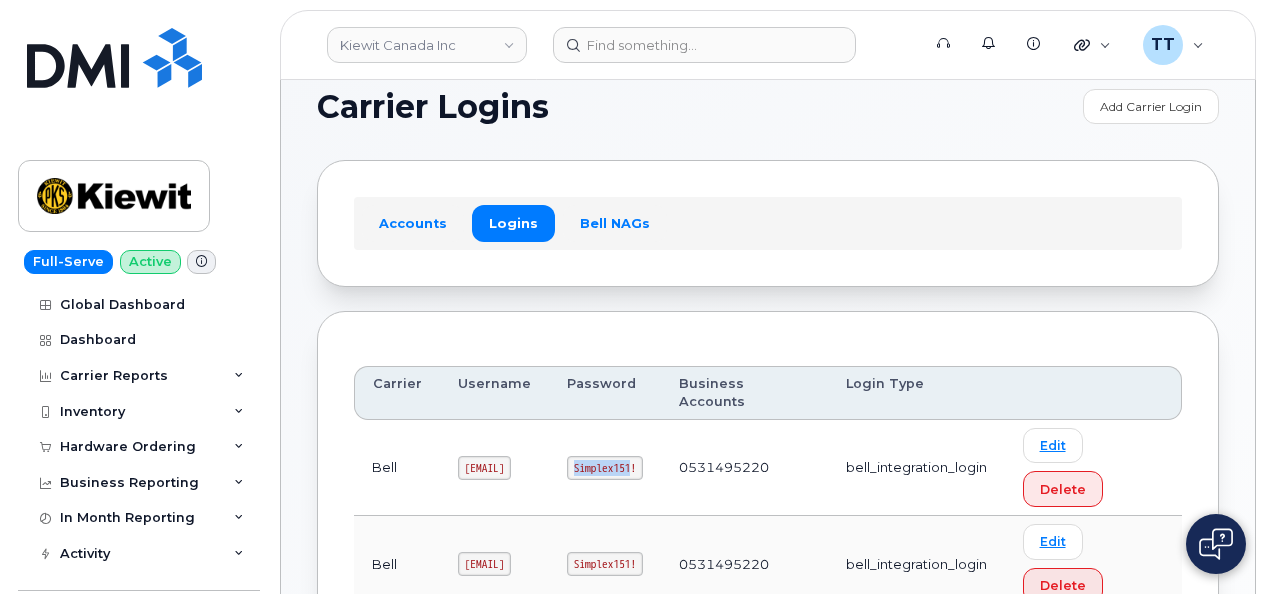scroll, scrollTop: 0, scrollLeft: 0, axis: both 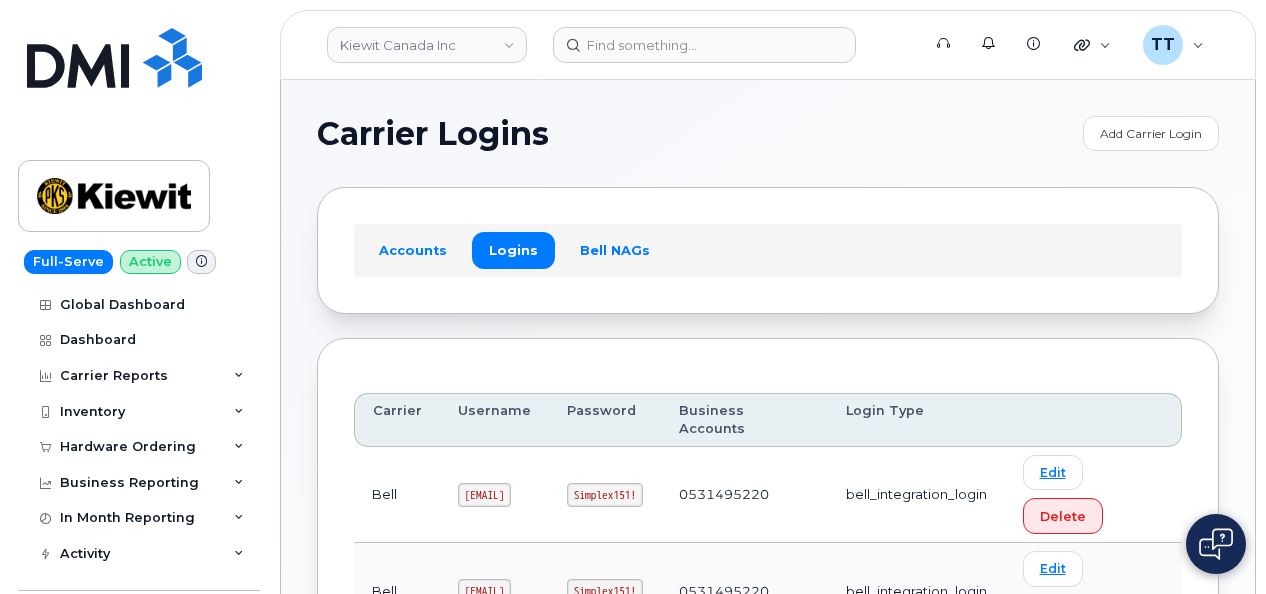 drag, startPoint x: 244, startPoint y: 61, endPoint x: 258, endPoint y: 78, distance: 22.022715 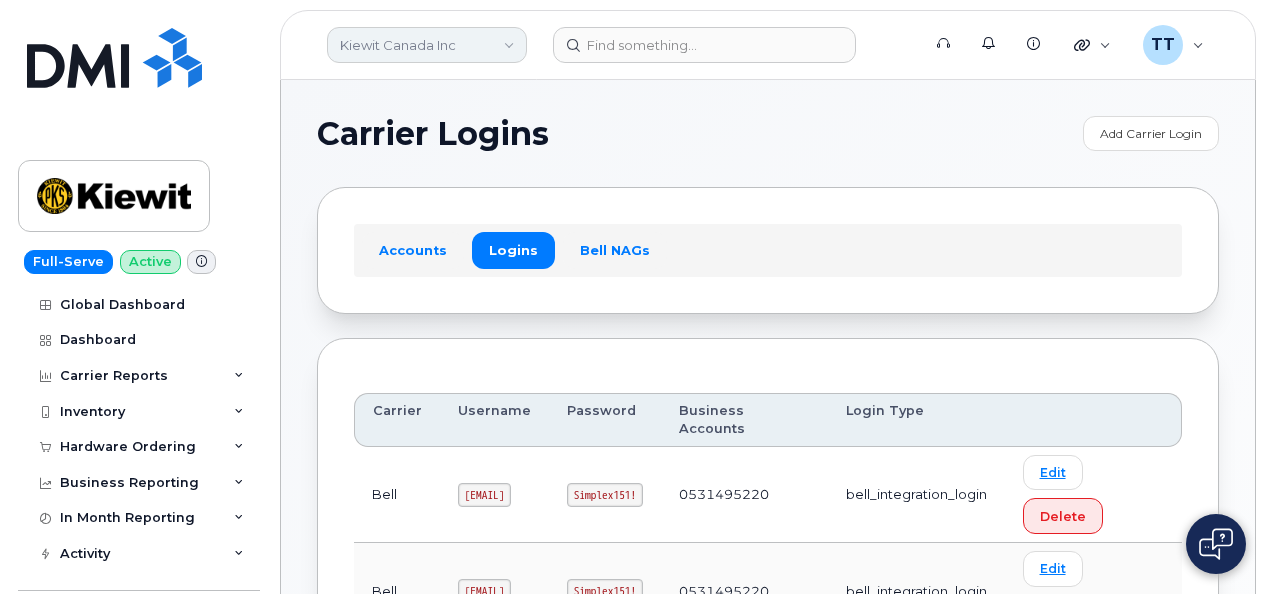click on "Kiewit Canada Inc" at bounding box center [427, 45] 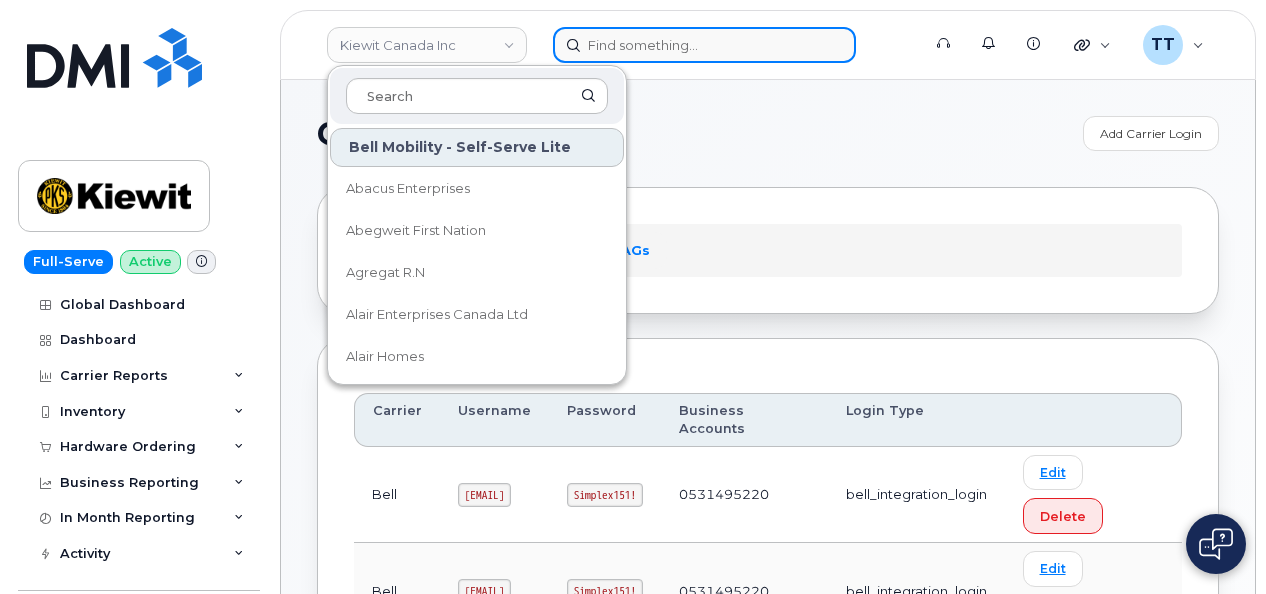 click at bounding box center [704, 45] 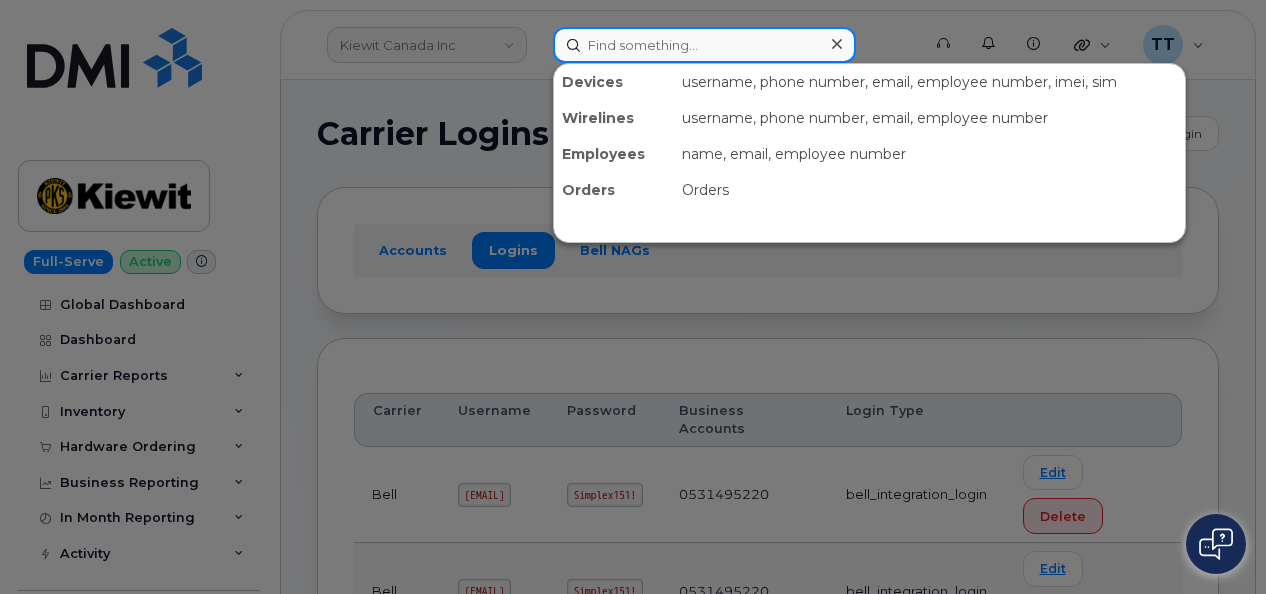 paste on "jan toma" 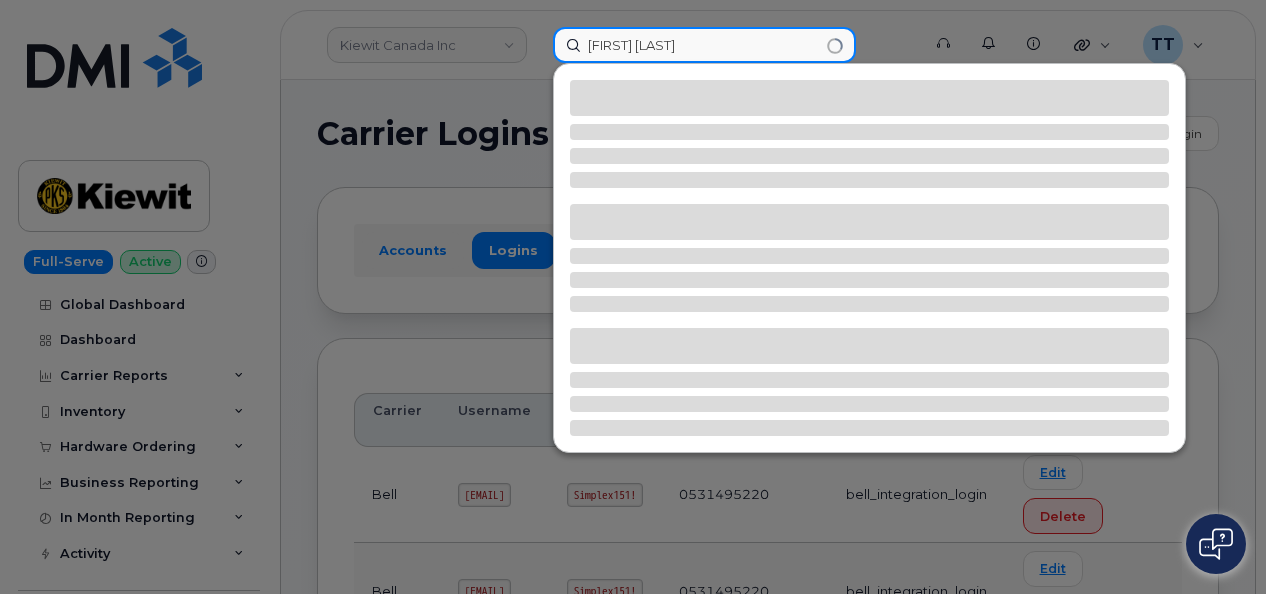 type on "jan toma" 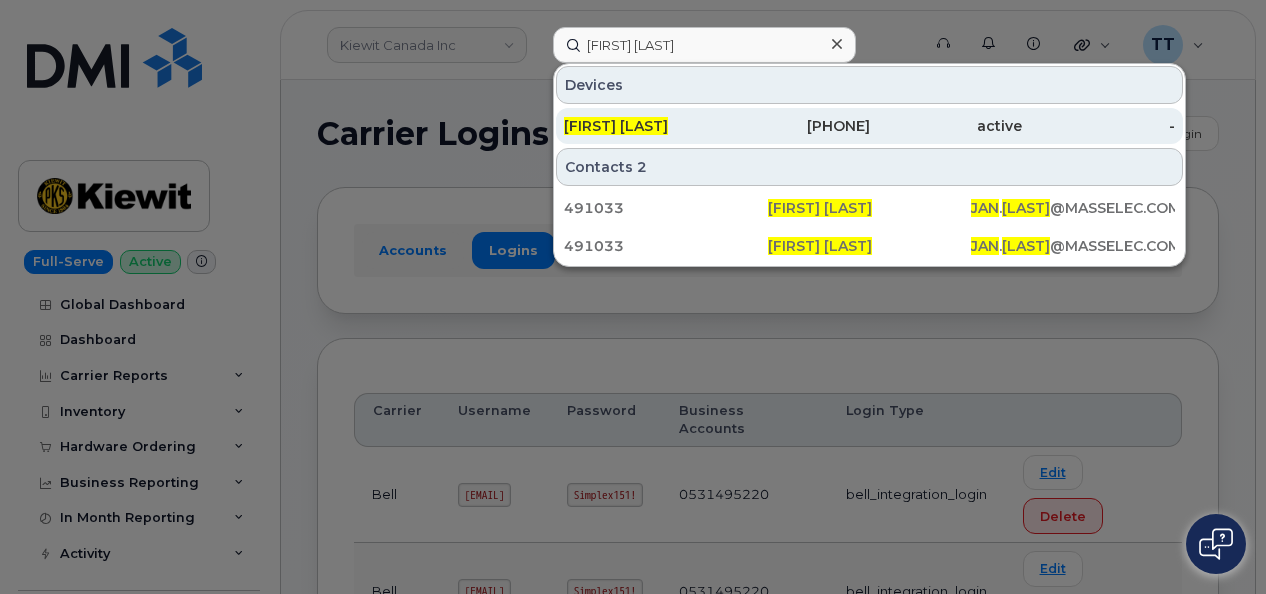 click on "514-233-2264" at bounding box center (793, 126) 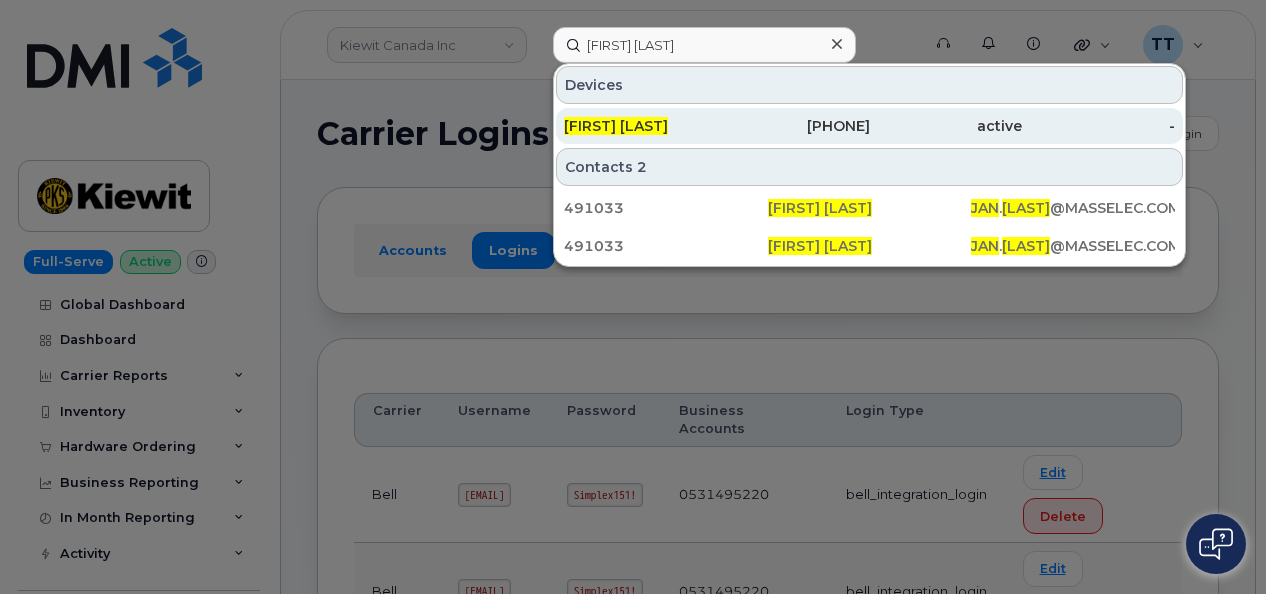 click on "514-233-2264" at bounding box center [793, 126] 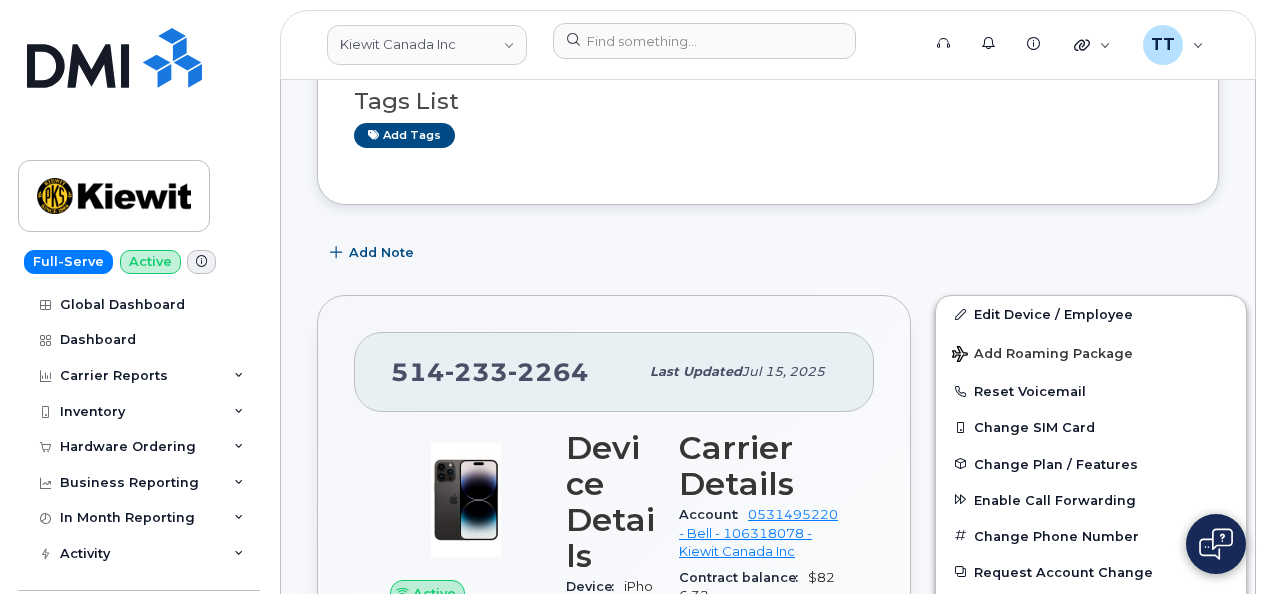 scroll, scrollTop: 0, scrollLeft: 0, axis: both 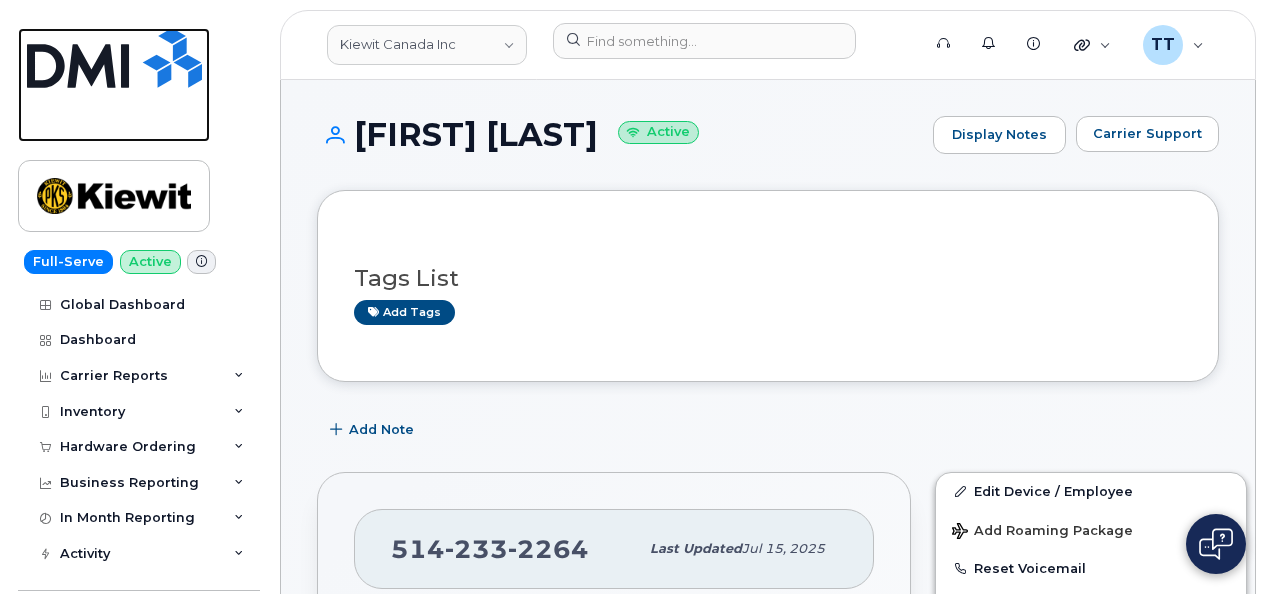 click at bounding box center (114, 58) 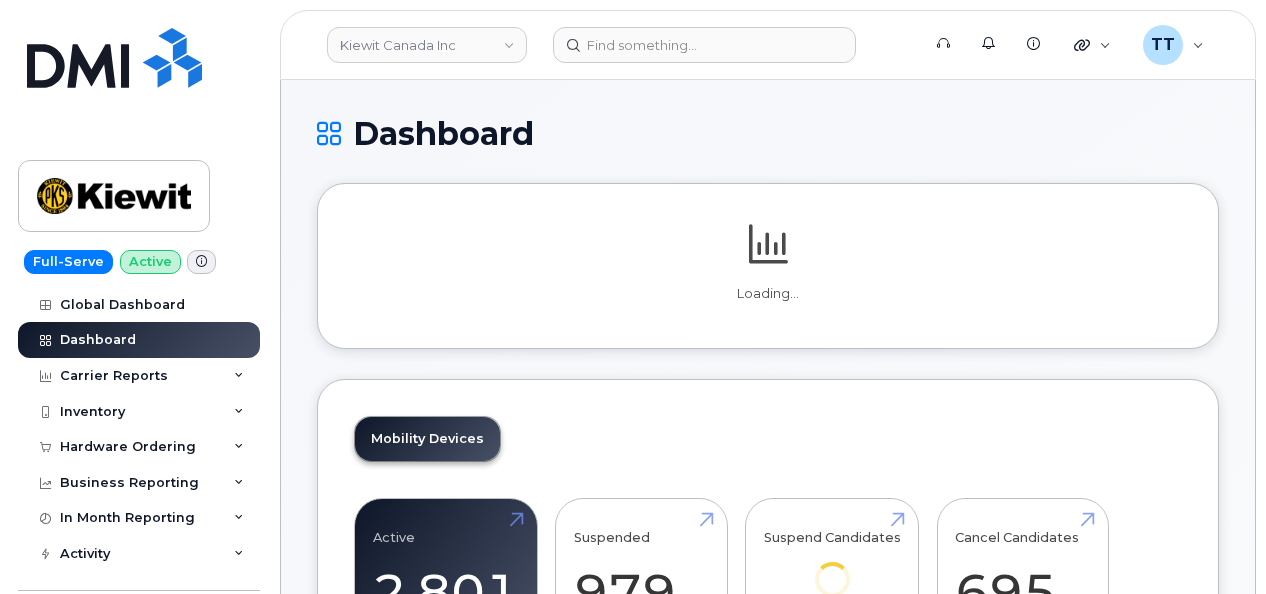 scroll, scrollTop: 0, scrollLeft: 0, axis: both 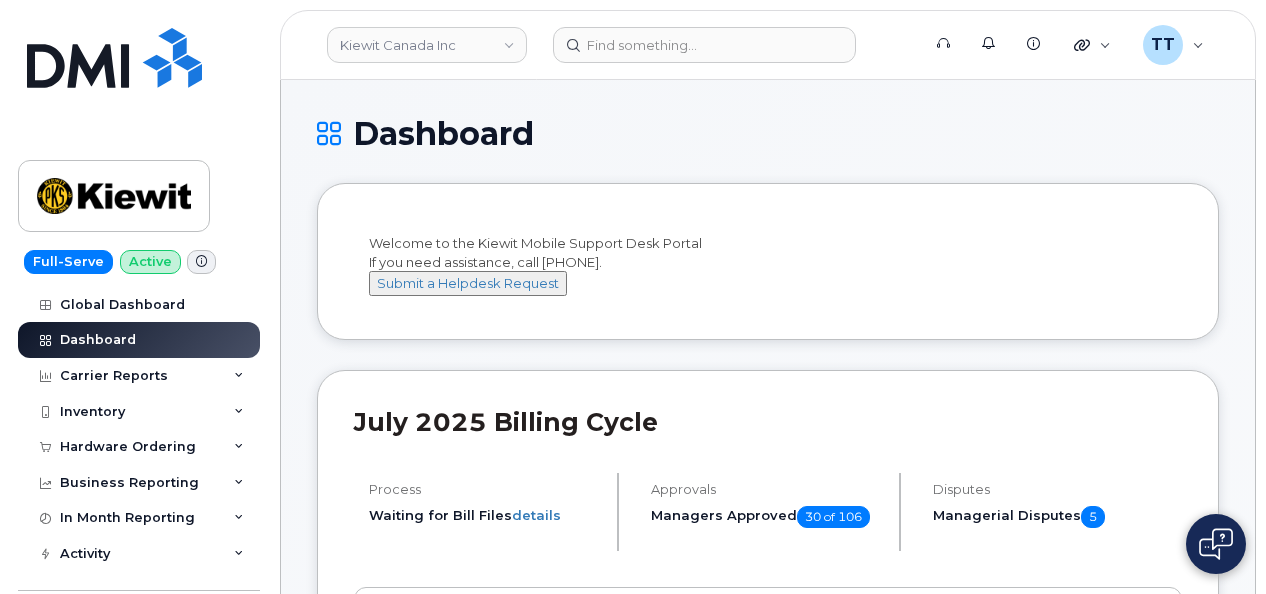 click on "Dashboard" at bounding box center (768, 149) 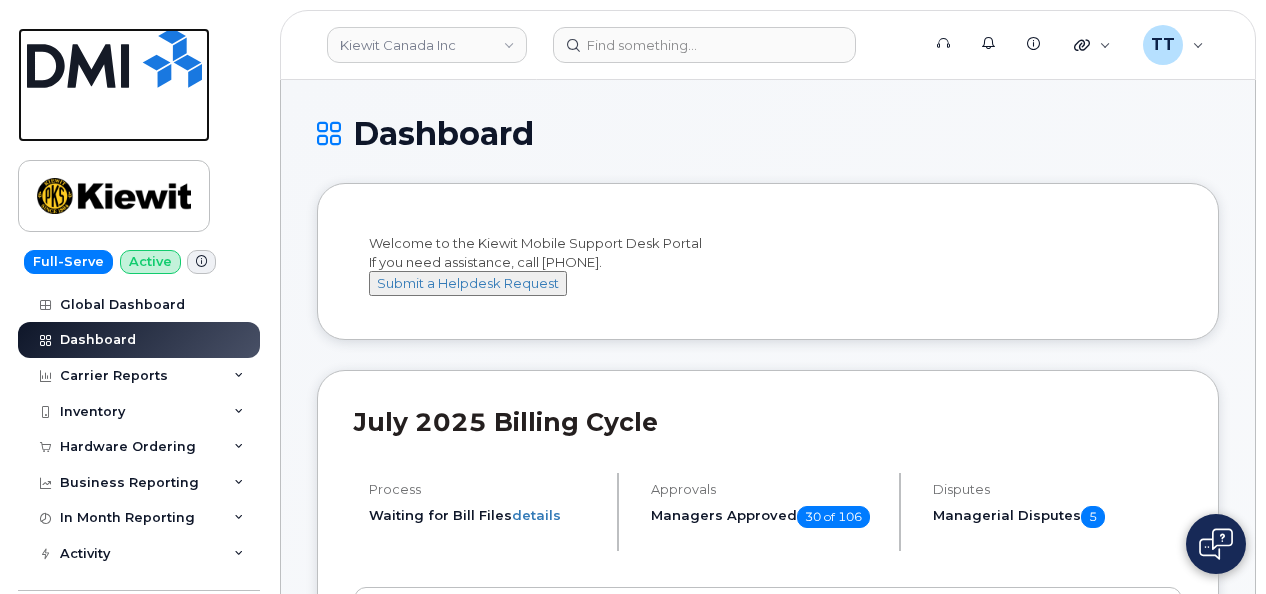 click at bounding box center [114, 58] 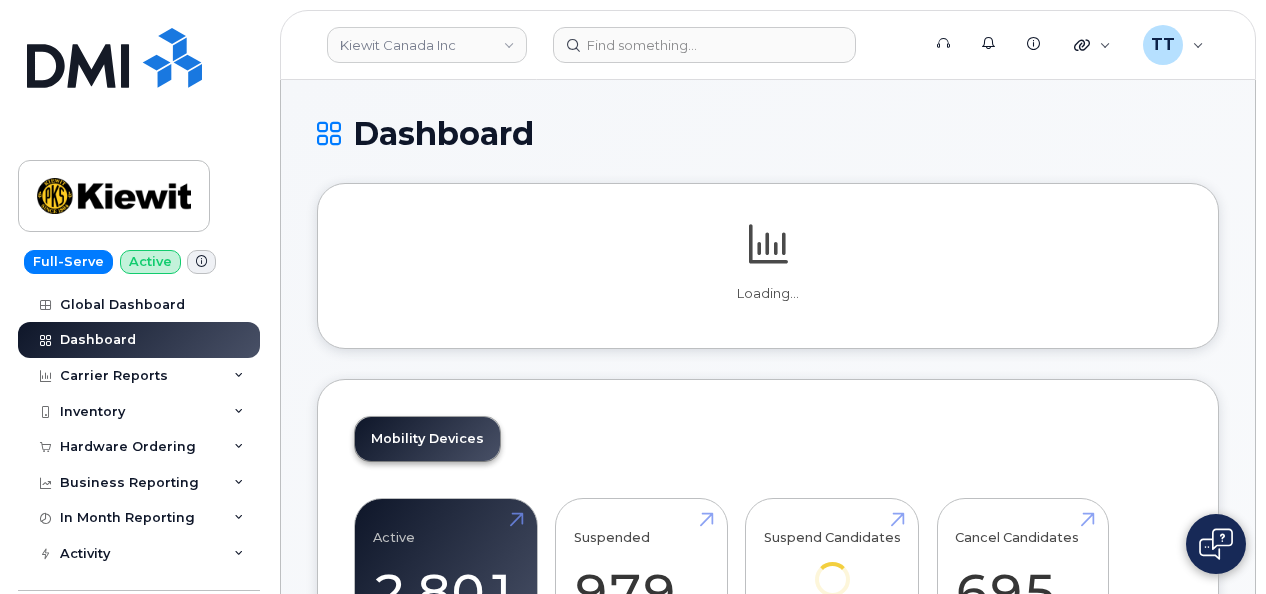 scroll, scrollTop: 0, scrollLeft: 0, axis: both 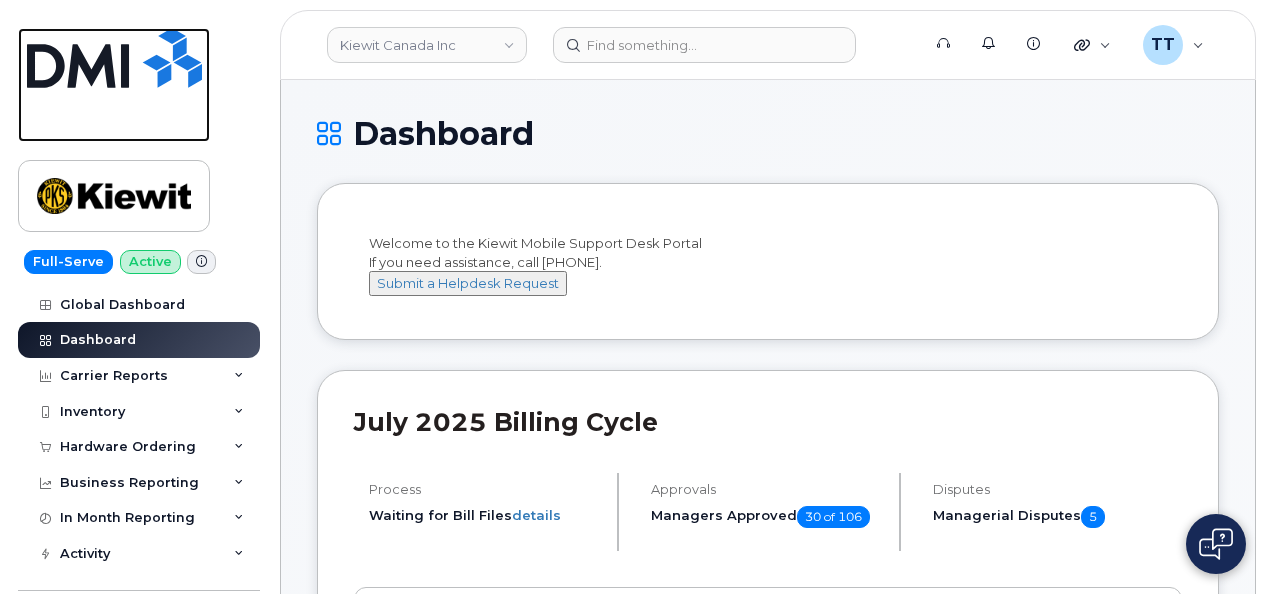 click at bounding box center (114, 85) 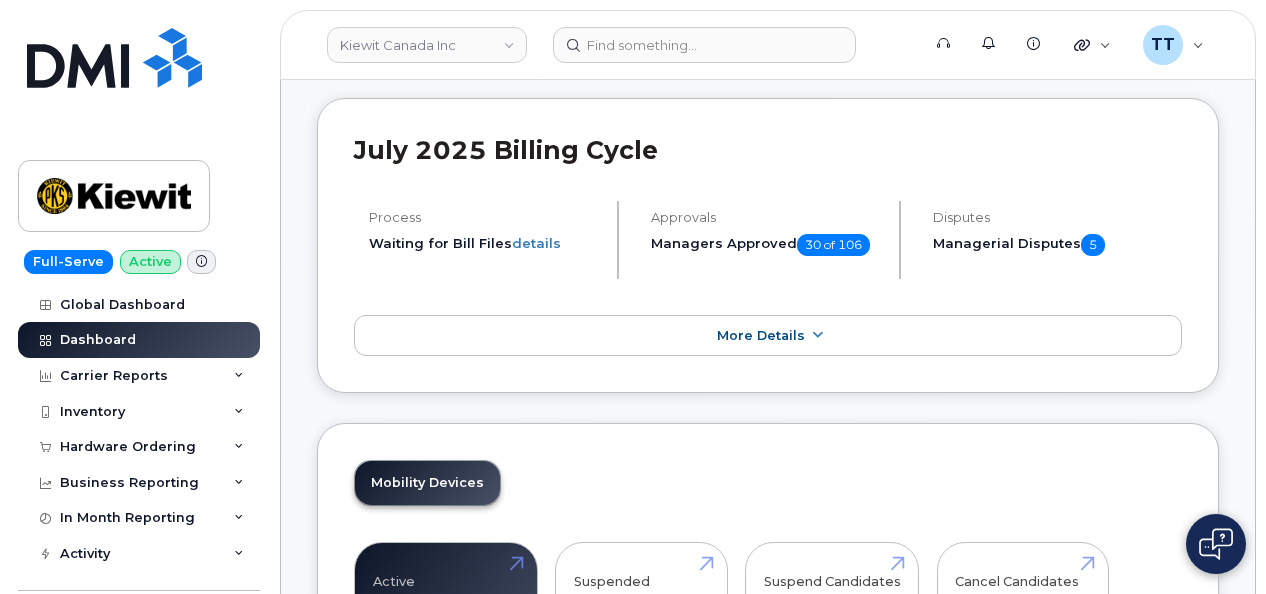 scroll, scrollTop: 200, scrollLeft: 0, axis: vertical 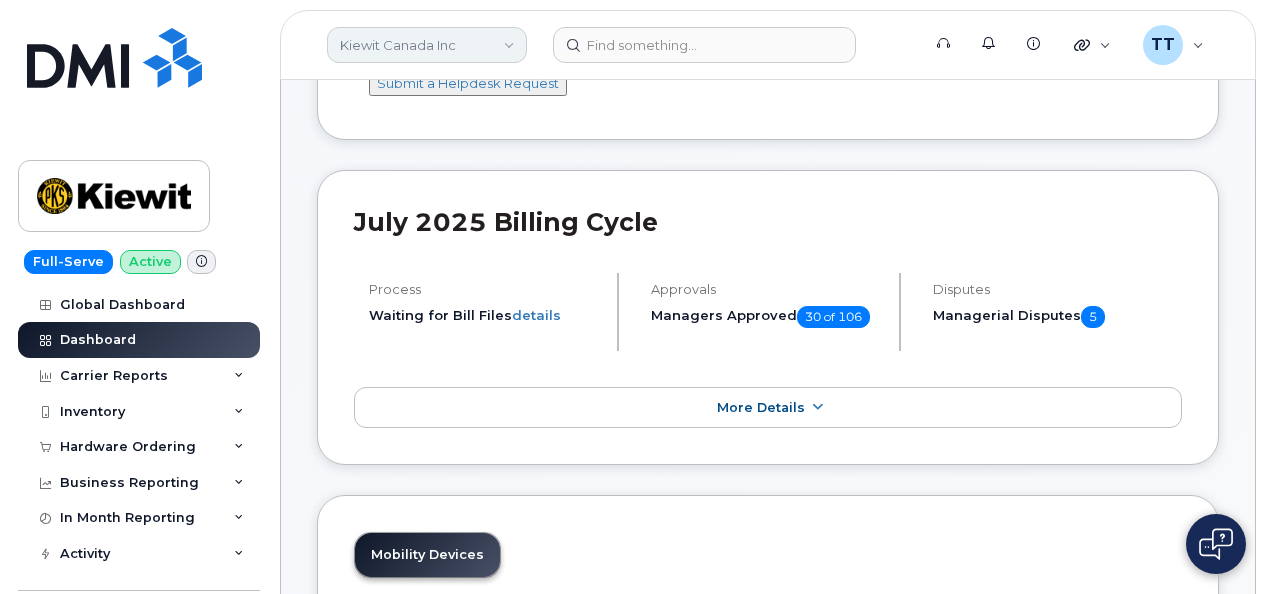 click on "Kiewit Canada Inc" at bounding box center (427, 45) 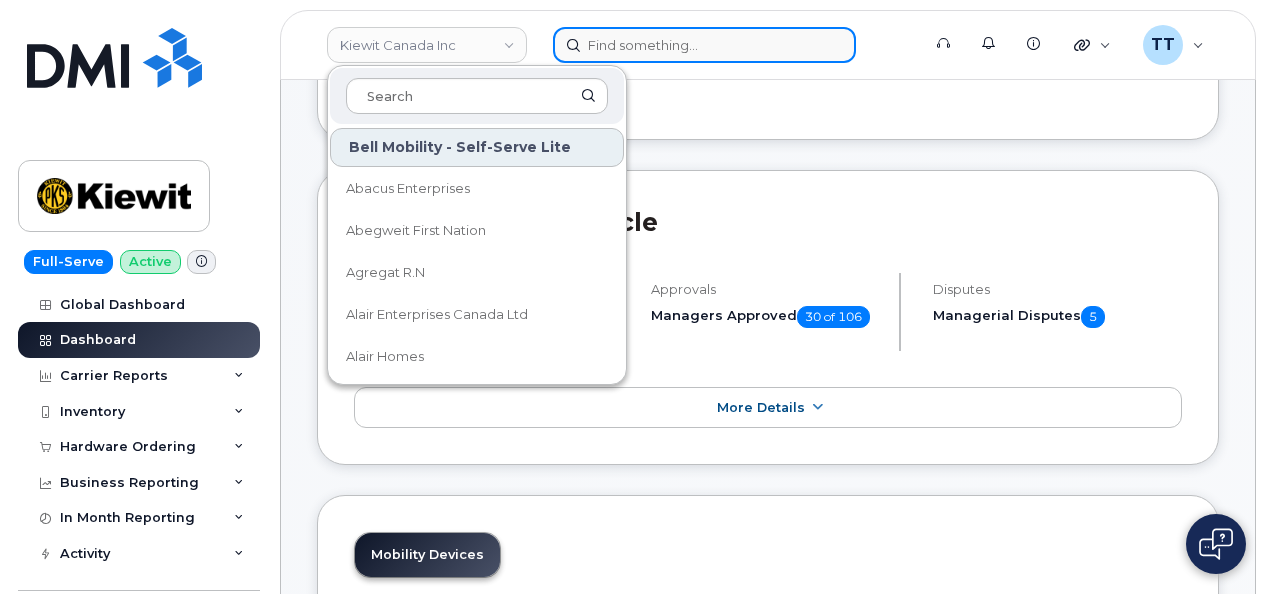 drag, startPoint x: 380, startPoint y: 39, endPoint x: 780, endPoint y: 38, distance: 400.00125 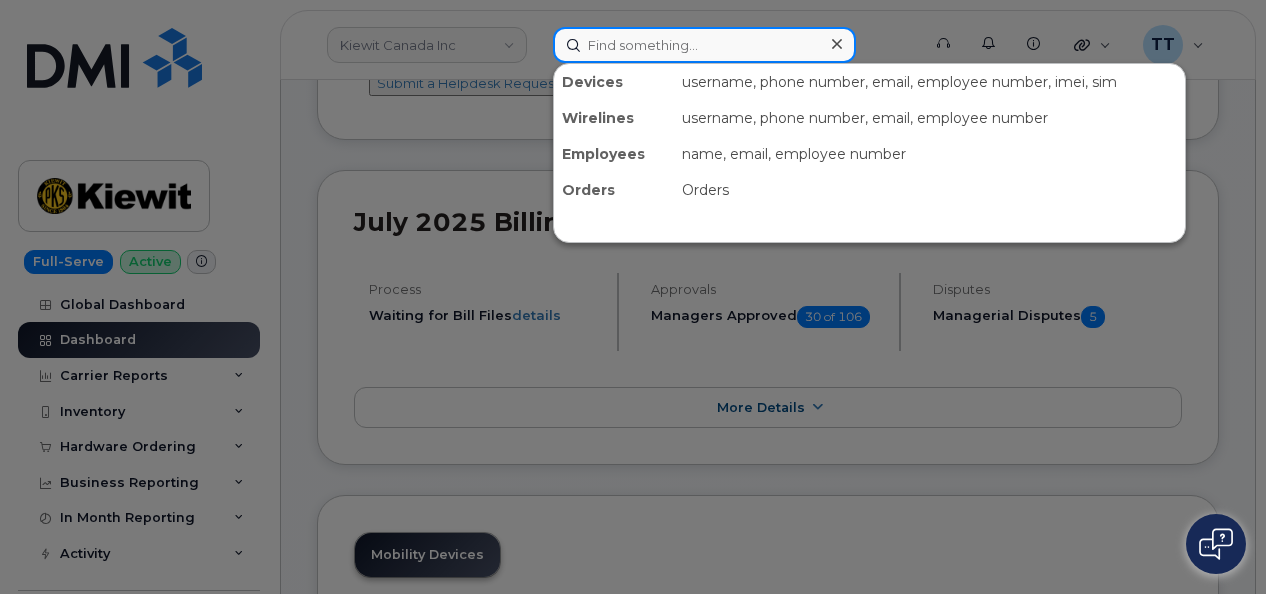 paste on "[NAME] [NAME]" 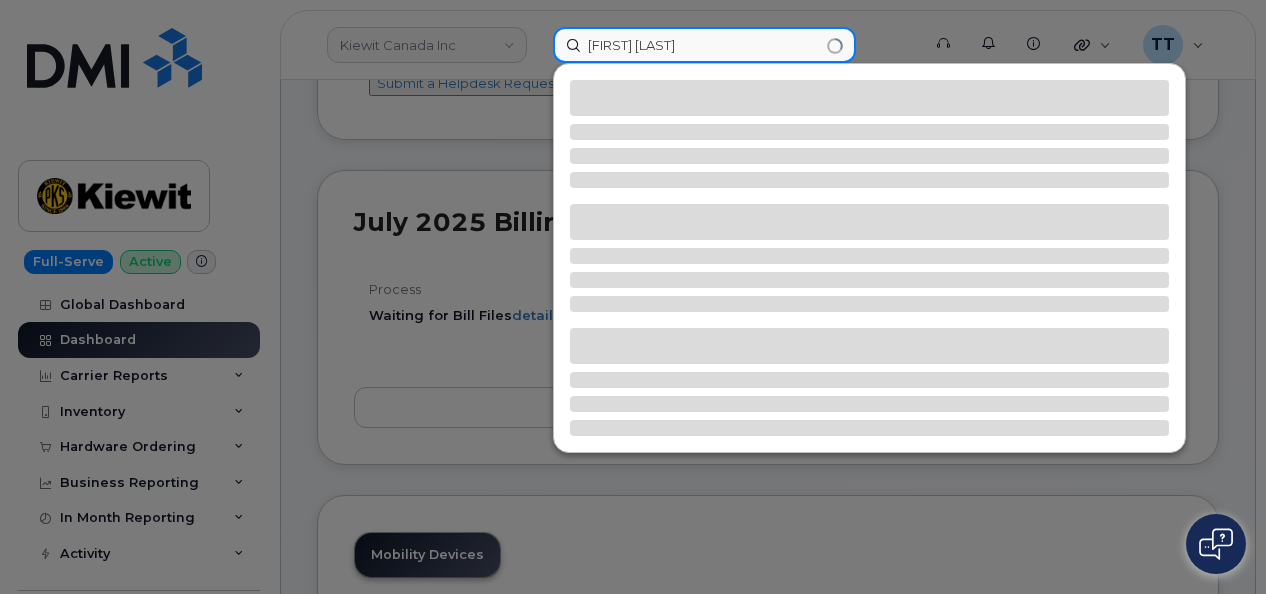 type on "[NAME] [NAME]" 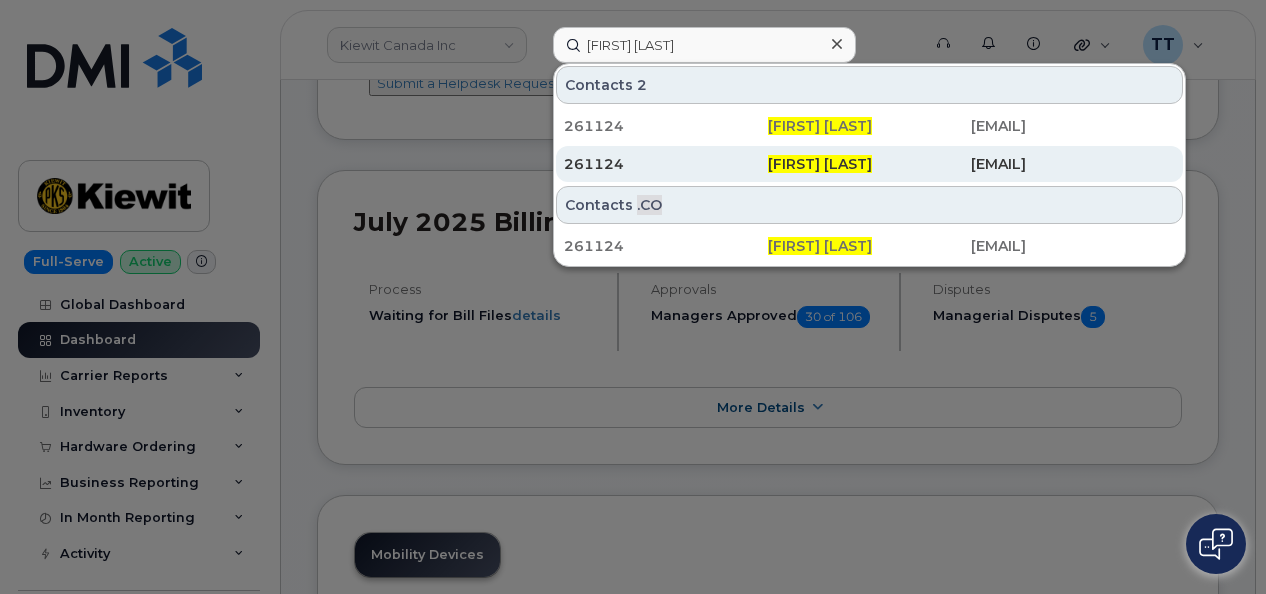 click on "261124" 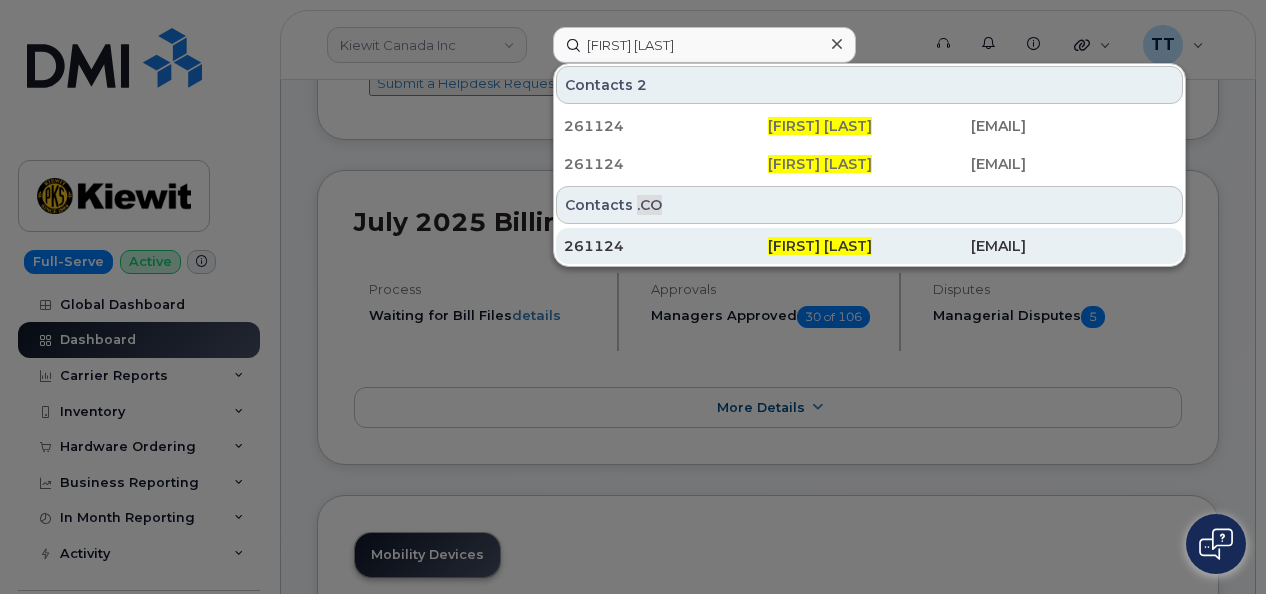 click on "261124" at bounding box center [666, 246] 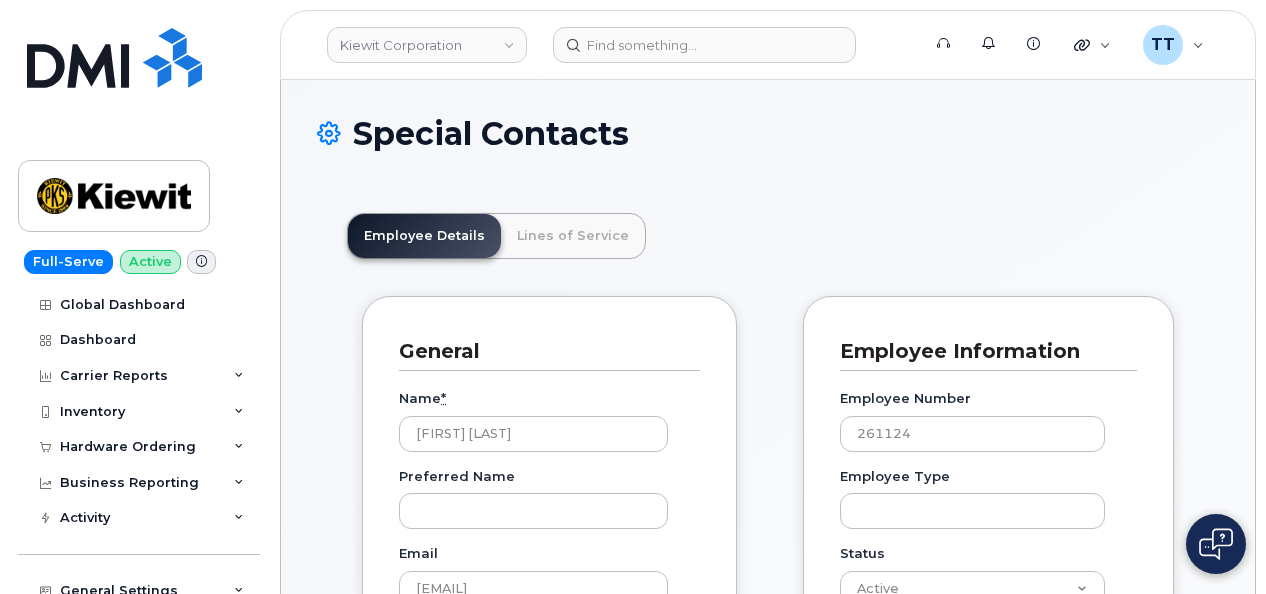 scroll, scrollTop: 0, scrollLeft: 0, axis: both 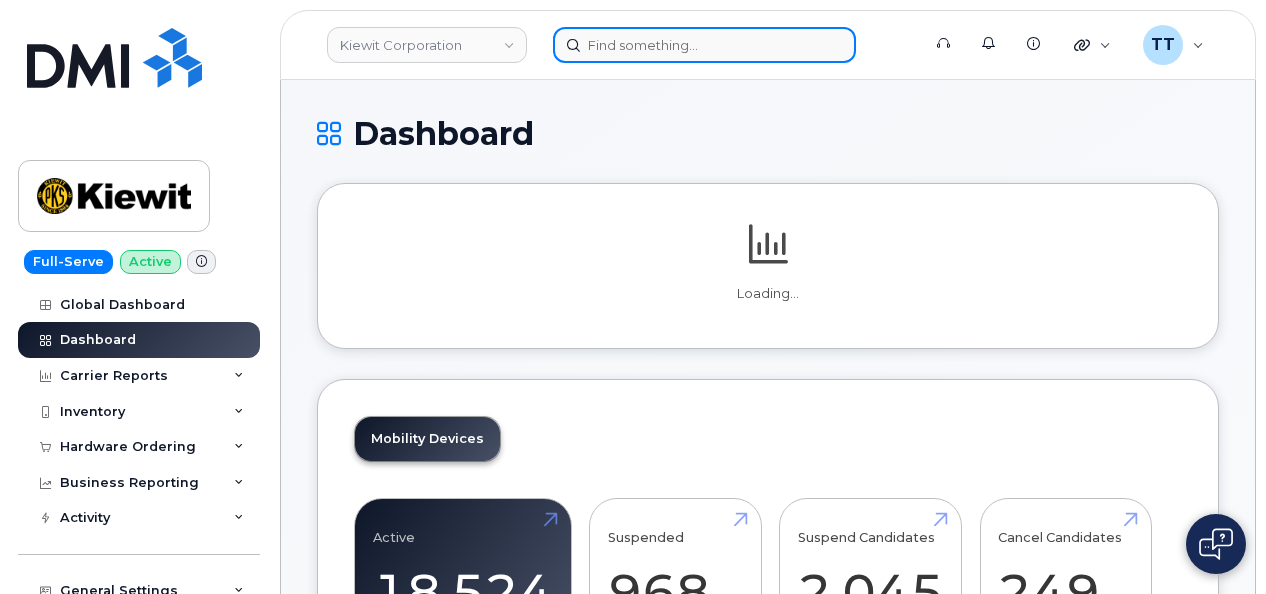 click at bounding box center [704, 45] 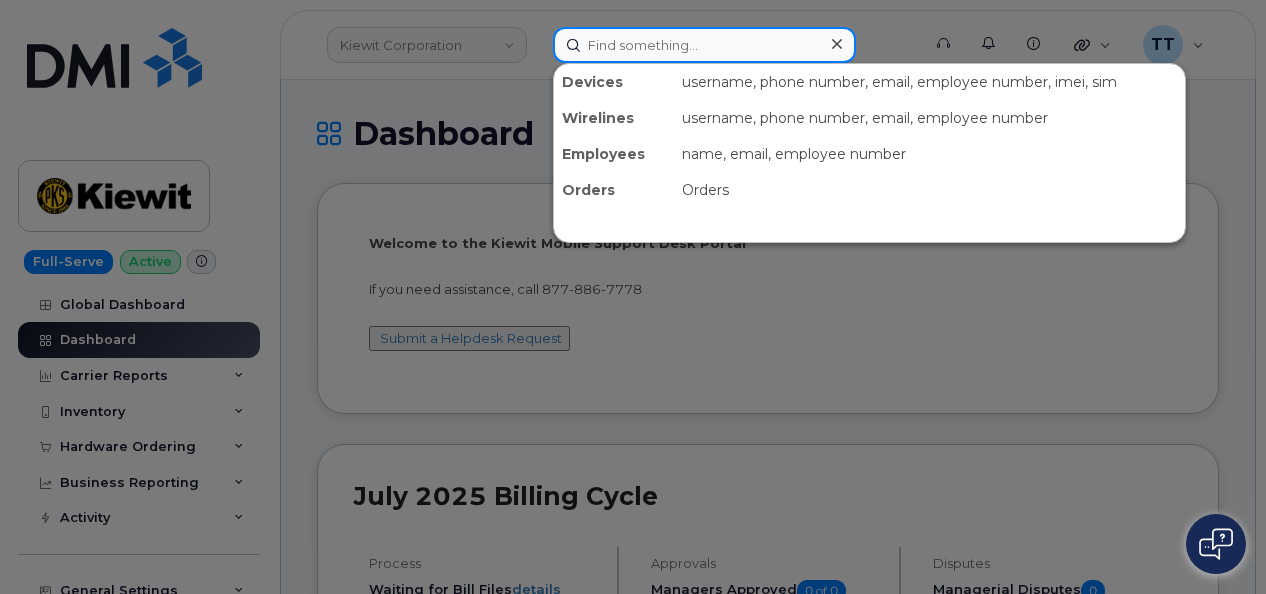 click at bounding box center [704, 45] 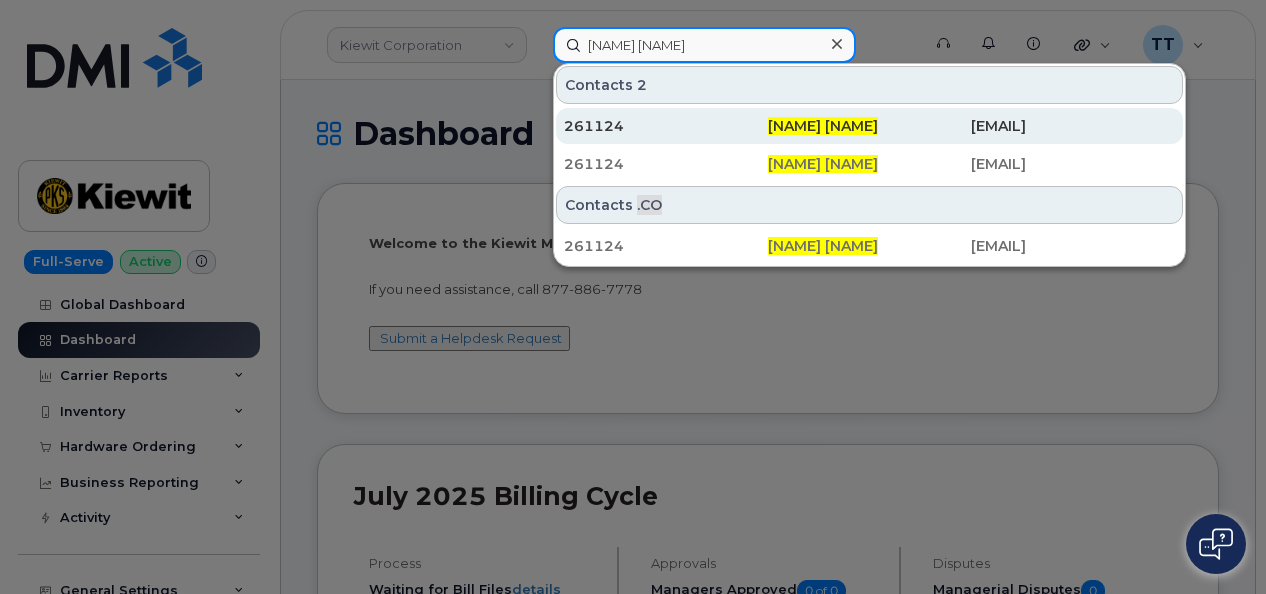 type on "[NAME] [NAME]" 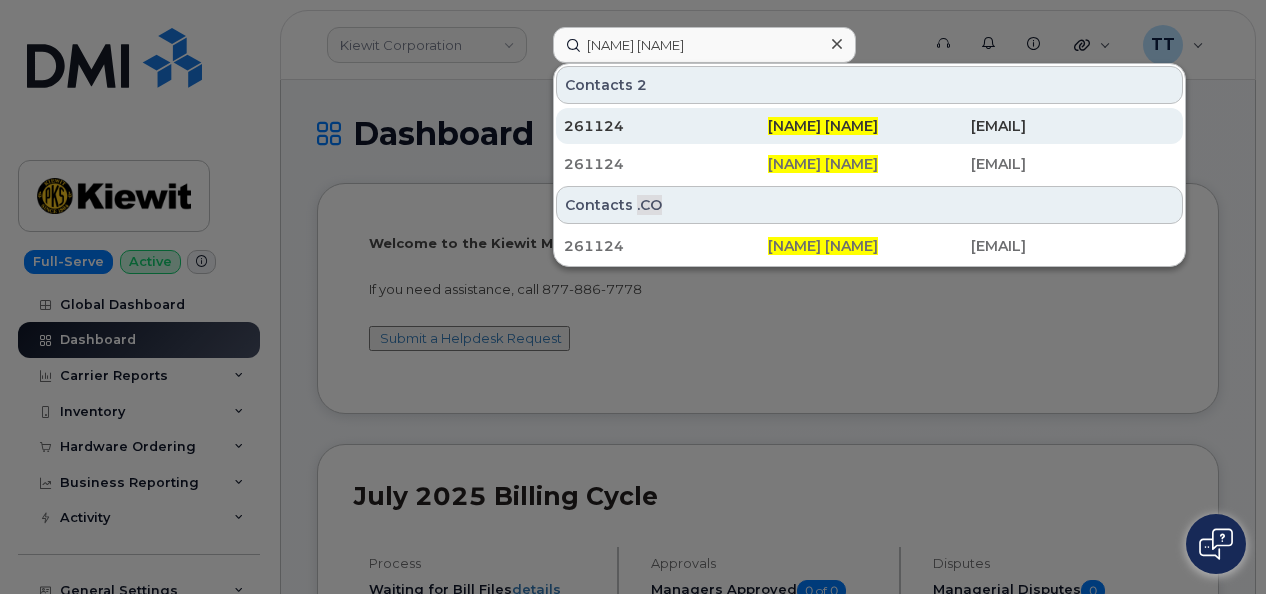 click on "261124" at bounding box center (666, 126) 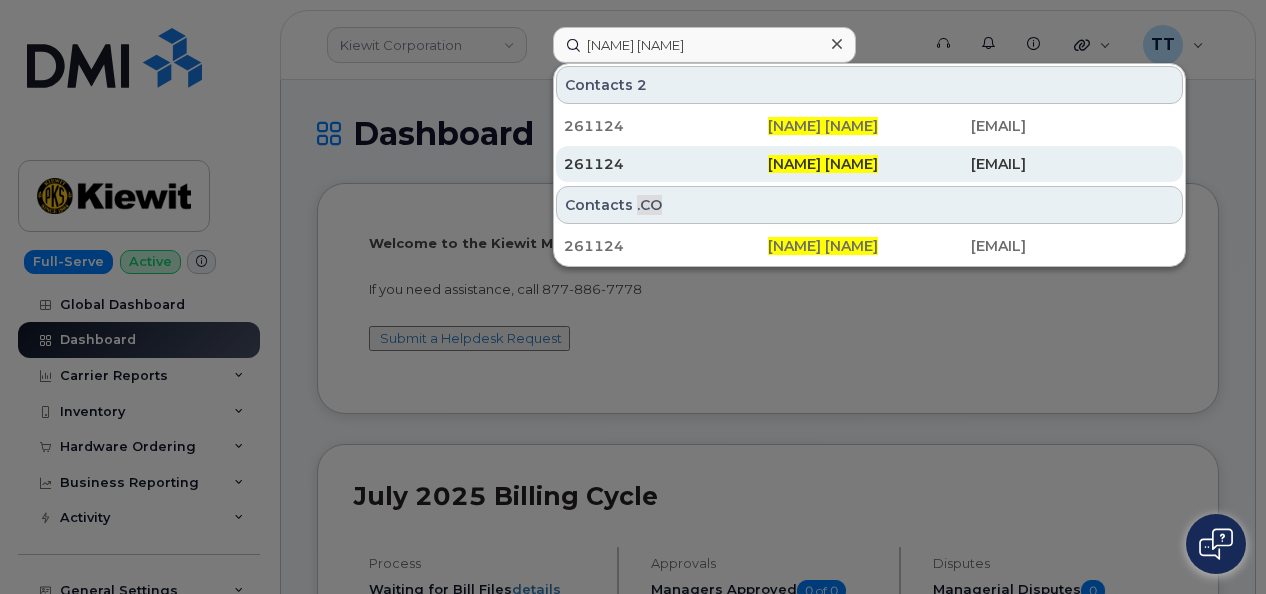 click on "261124" at bounding box center [666, 164] 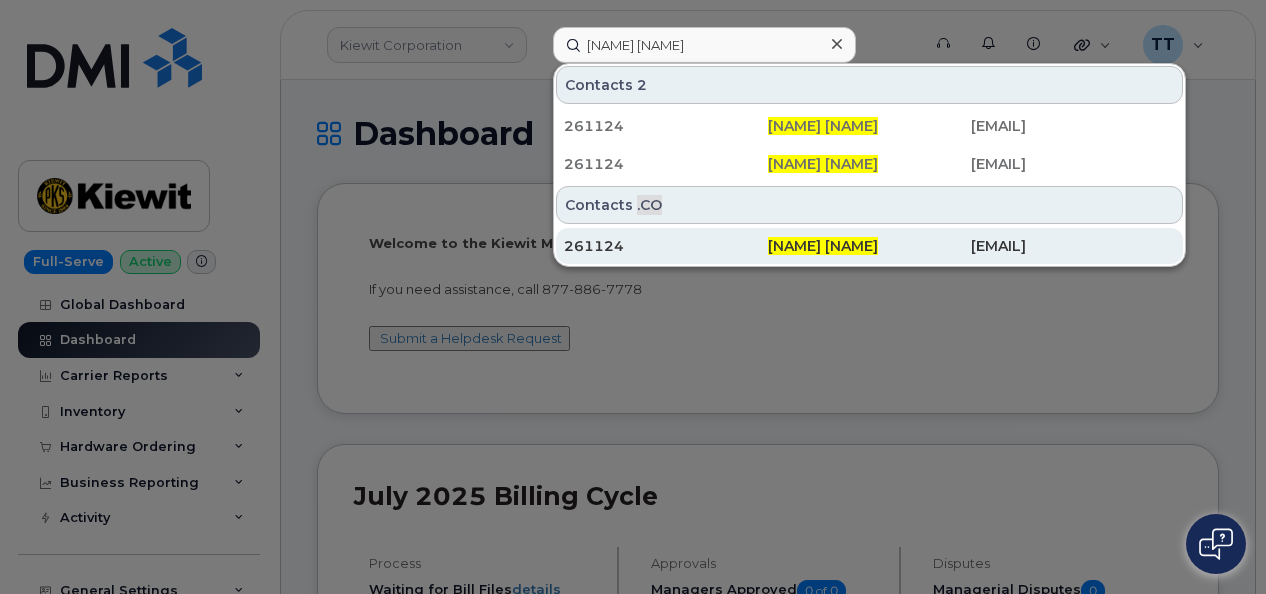 click on "261124" at bounding box center (666, 246) 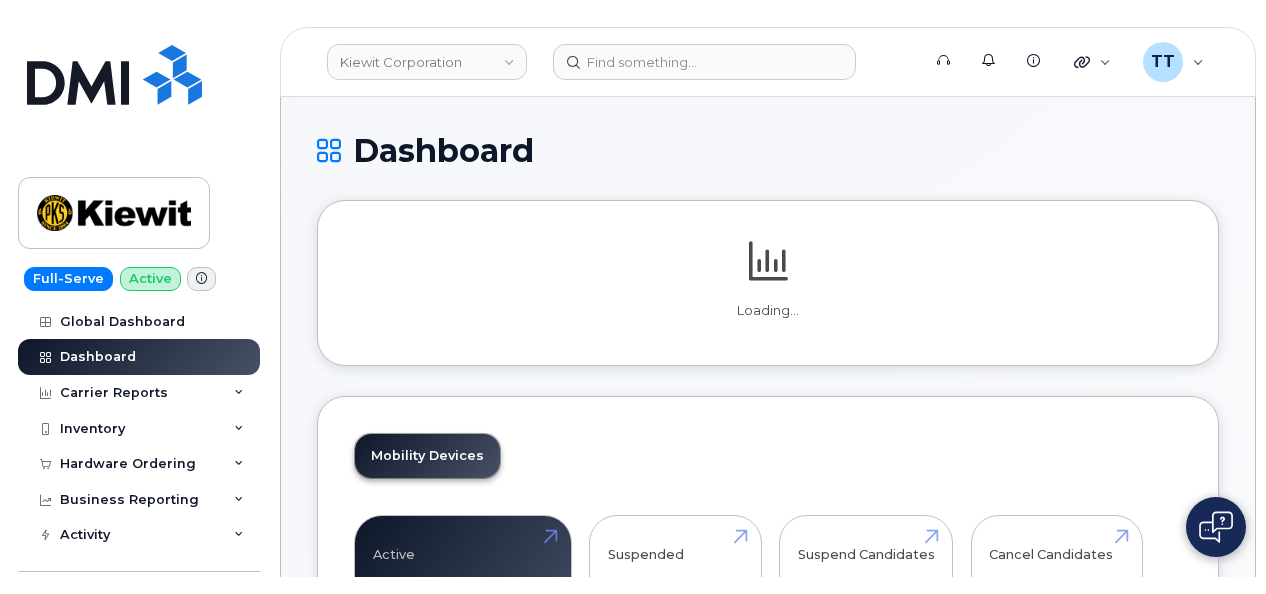 scroll, scrollTop: 0, scrollLeft: 0, axis: both 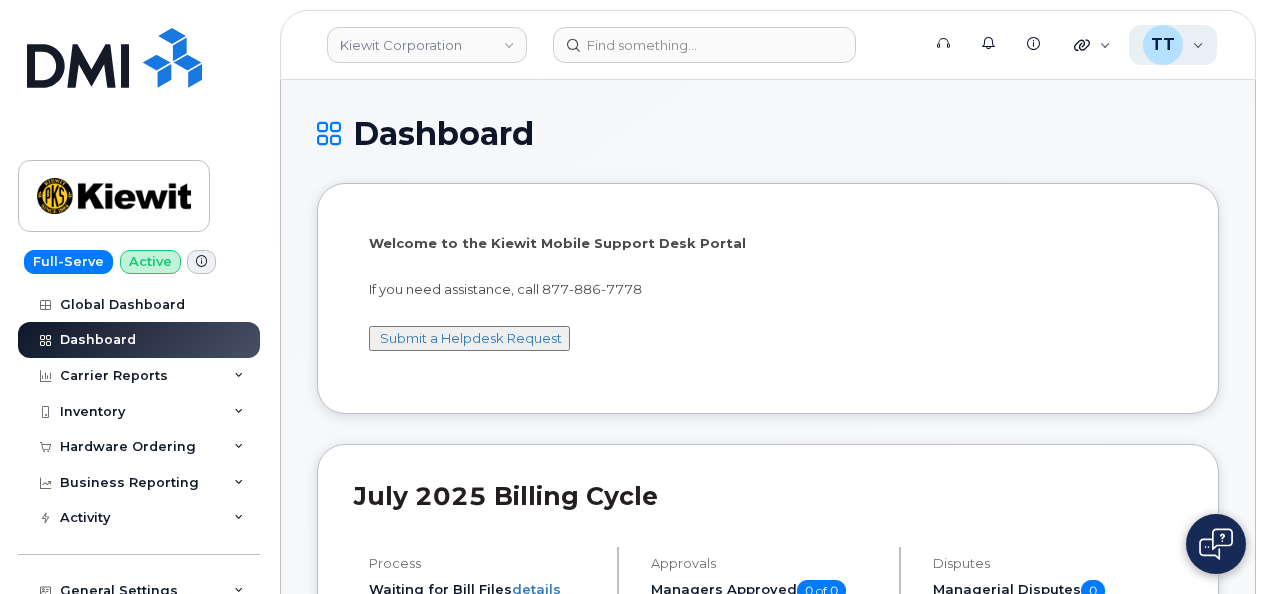 click on "[FIRST] [LAST] Help Desk" at bounding box center (1173, 45) 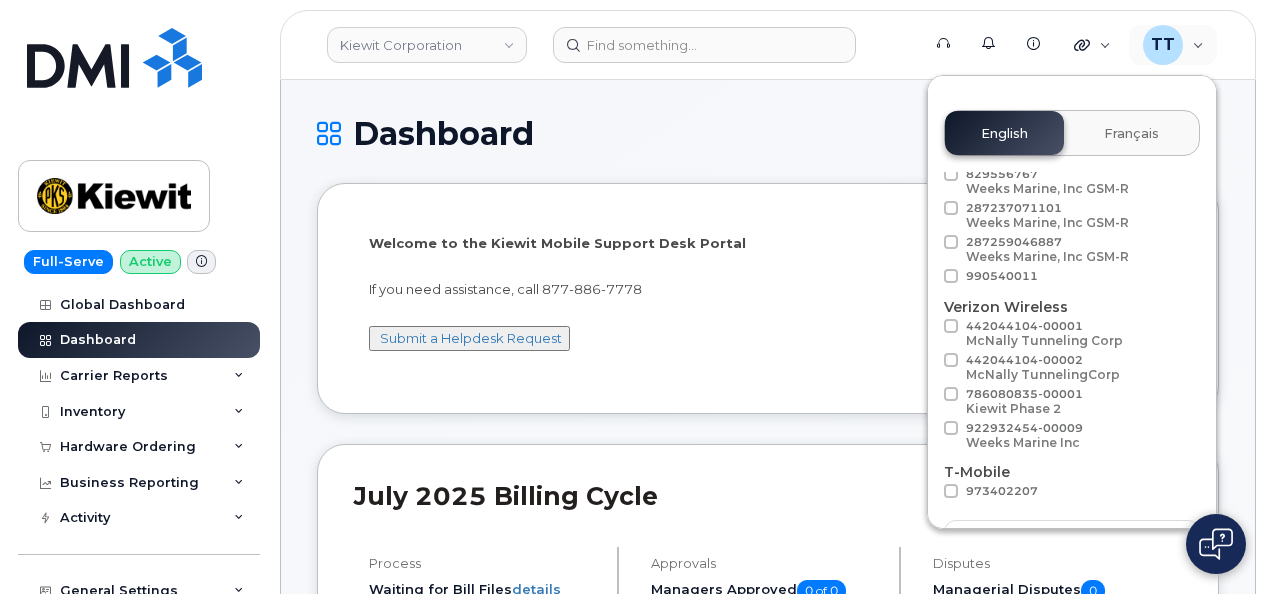 scroll, scrollTop: 114, scrollLeft: 0, axis: vertical 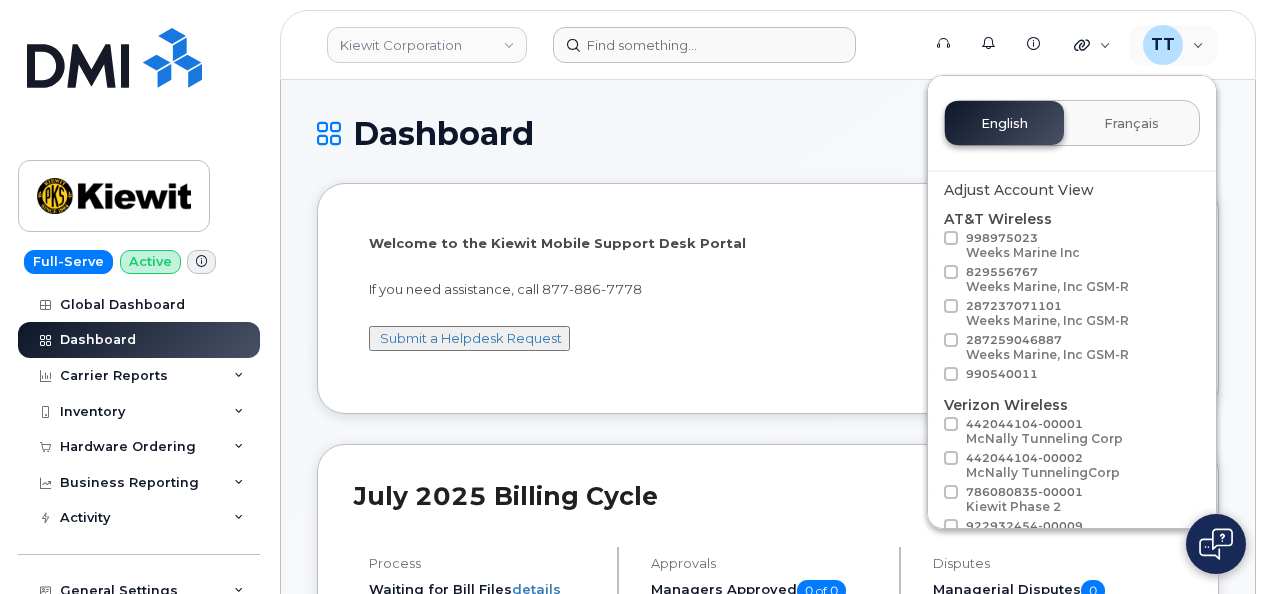 click at bounding box center [730, 45] 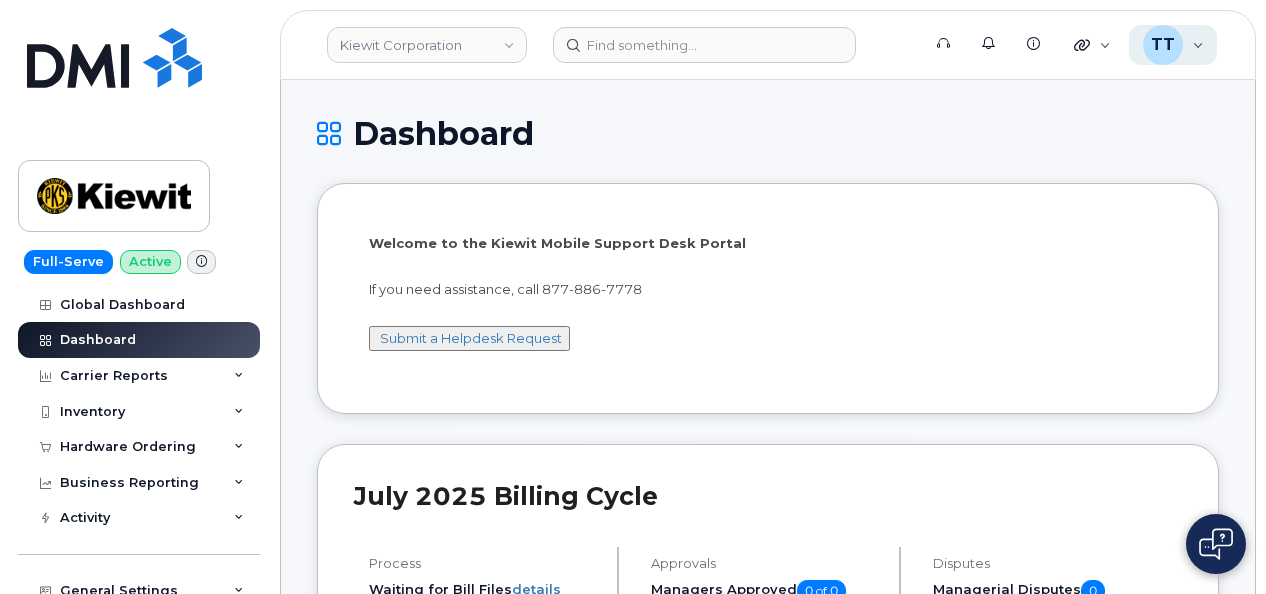 click on "[FIRST] [LAST] Help Desk" at bounding box center [1173, 45] 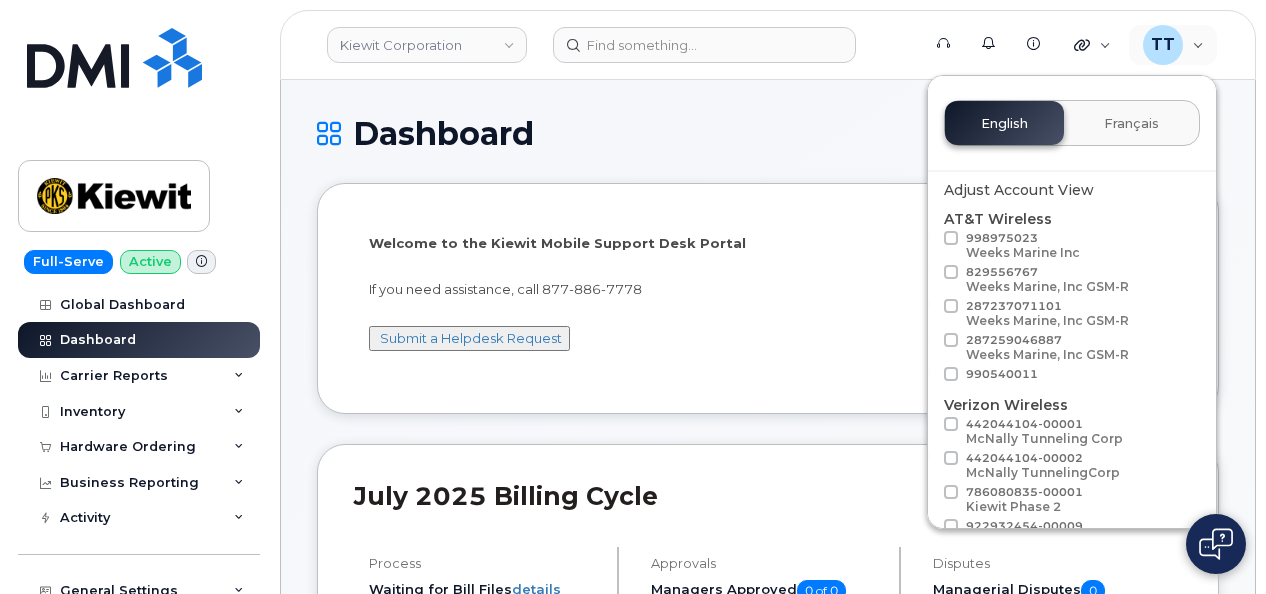 click at bounding box center (951, 238) 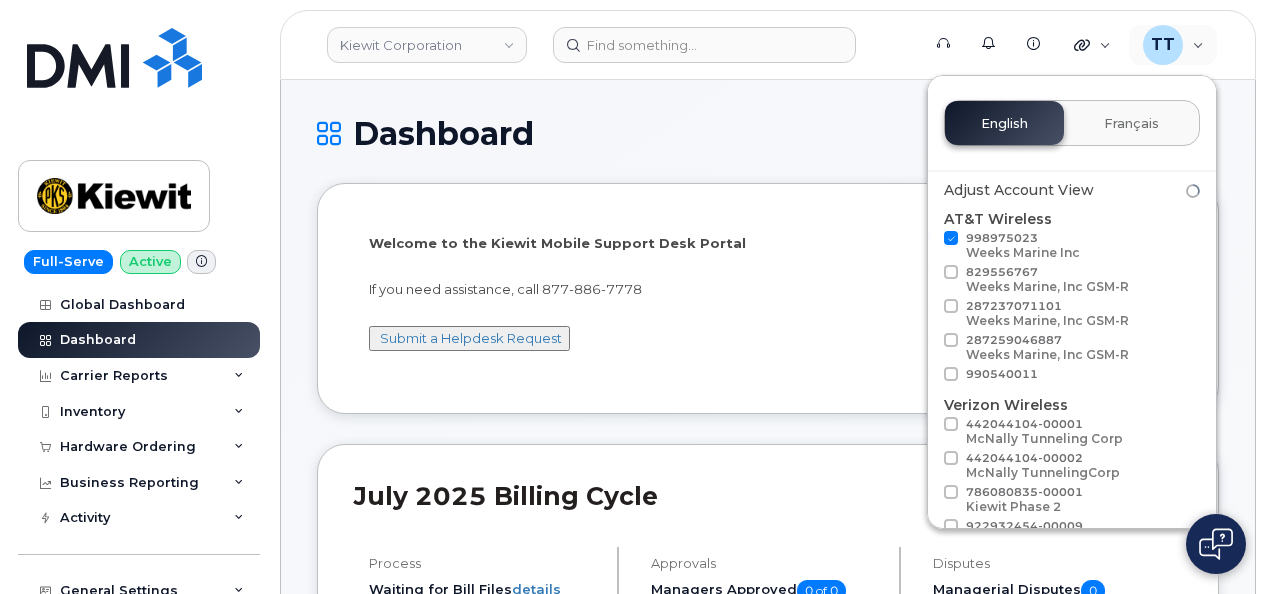 click at bounding box center [951, 238] 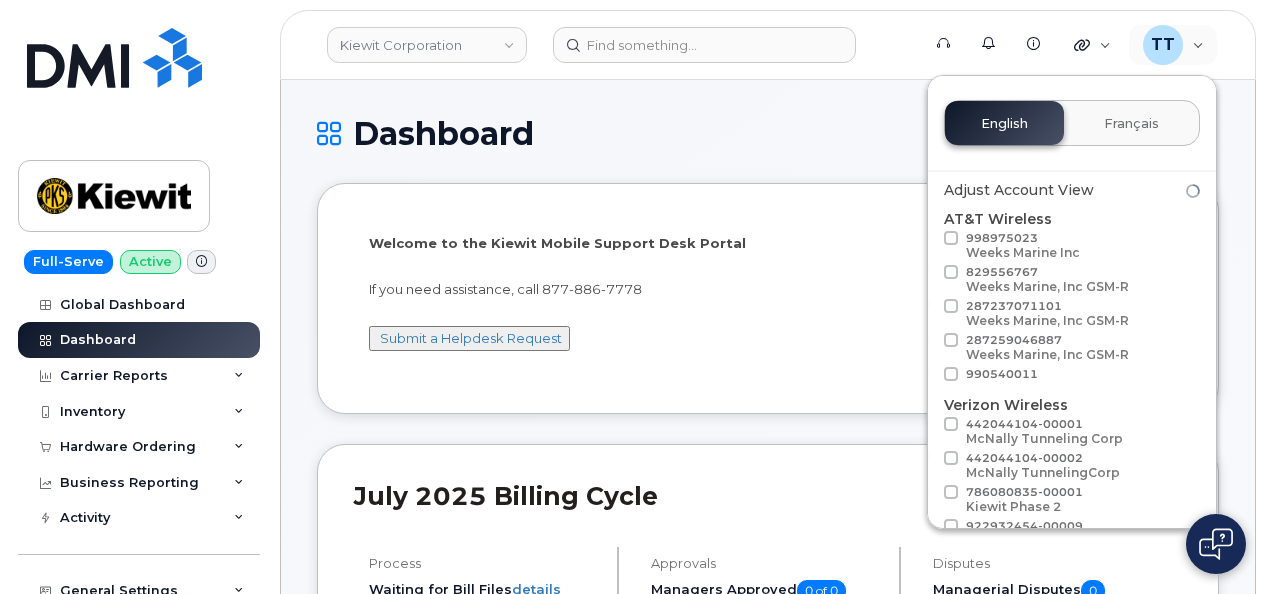 click on "Welcome to the Kiewit Mobile Support Desk Portal
If you need assistance, call [PHONE]
Submit a Helpdesk Request" 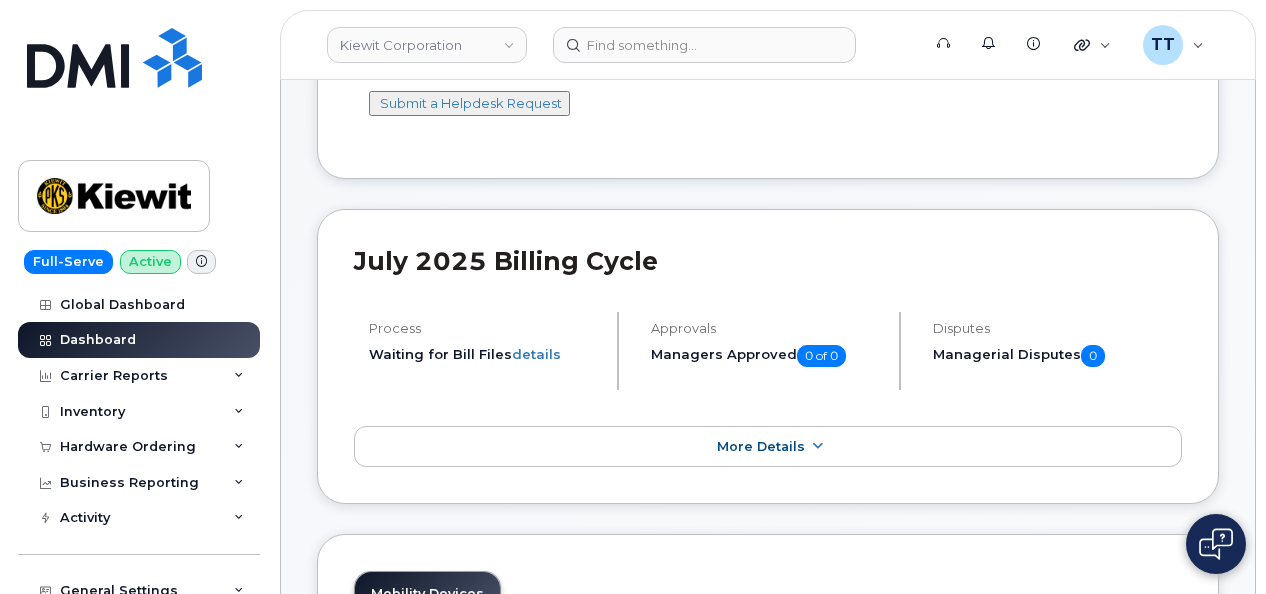 scroll, scrollTop: 500, scrollLeft: 0, axis: vertical 